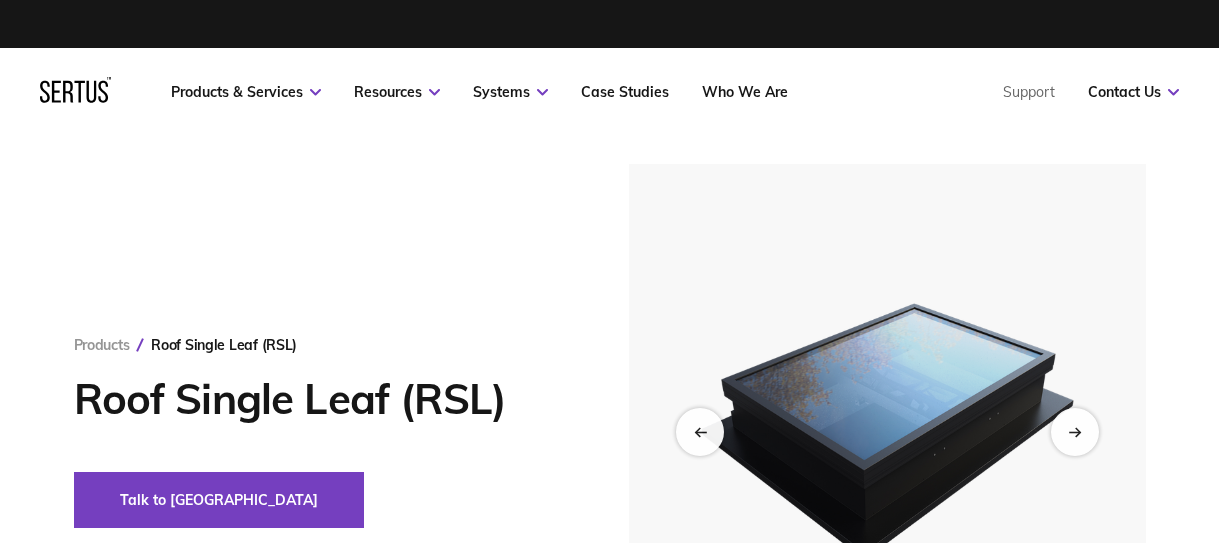 scroll, scrollTop: 0, scrollLeft: 0, axis: both 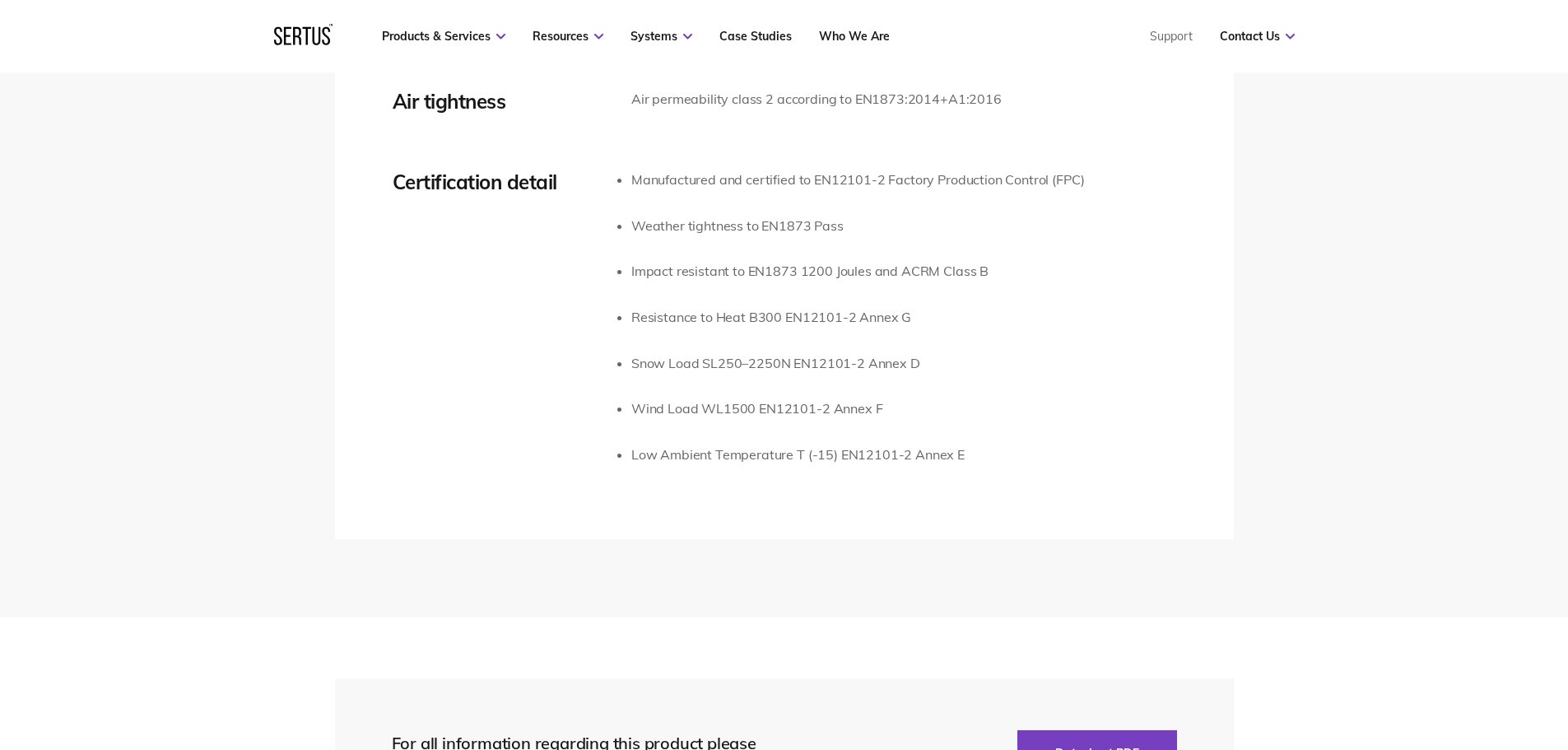 click on "Certification detail" at bounding box center [512, 329] 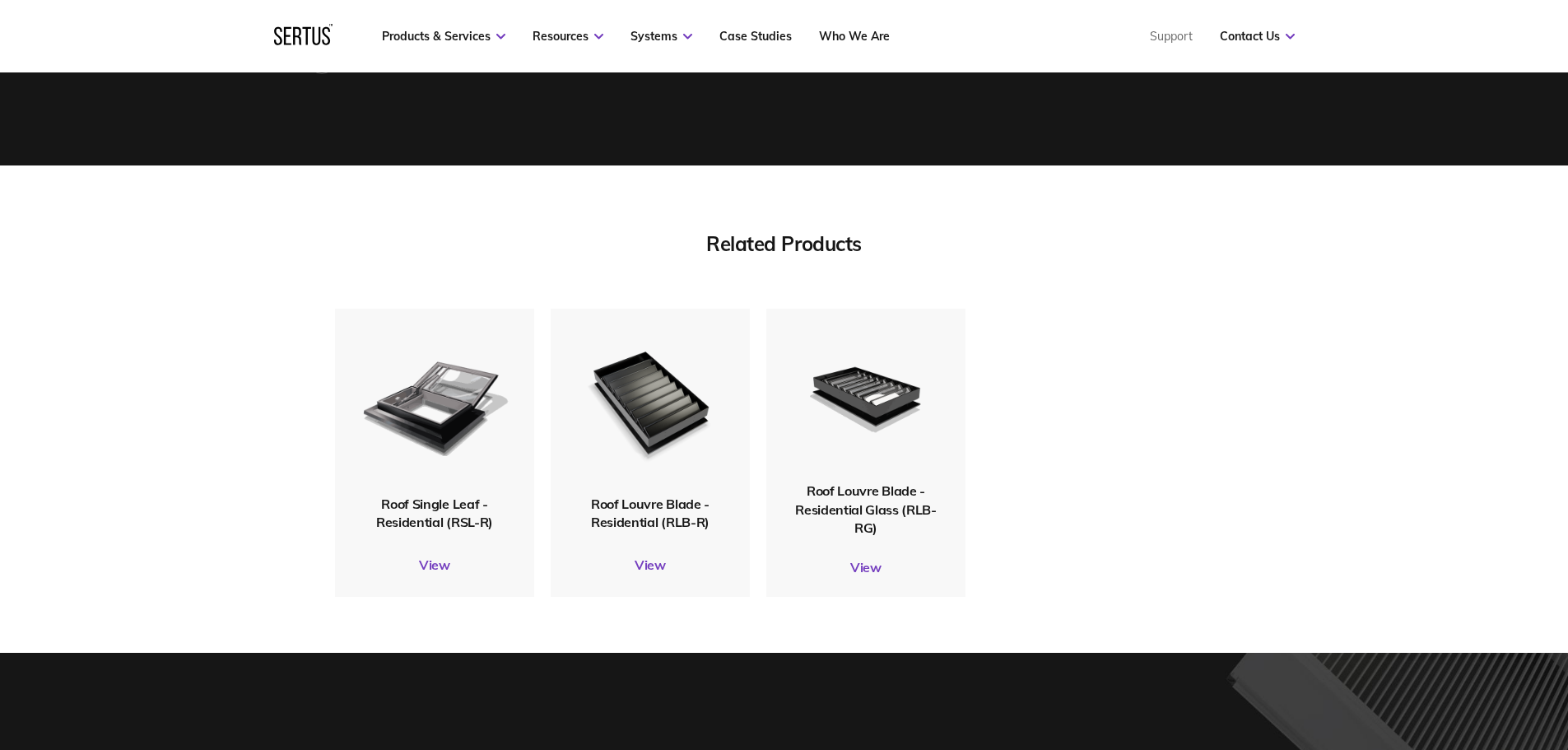 scroll, scrollTop: 5104, scrollLeft: 0, axis: vertical 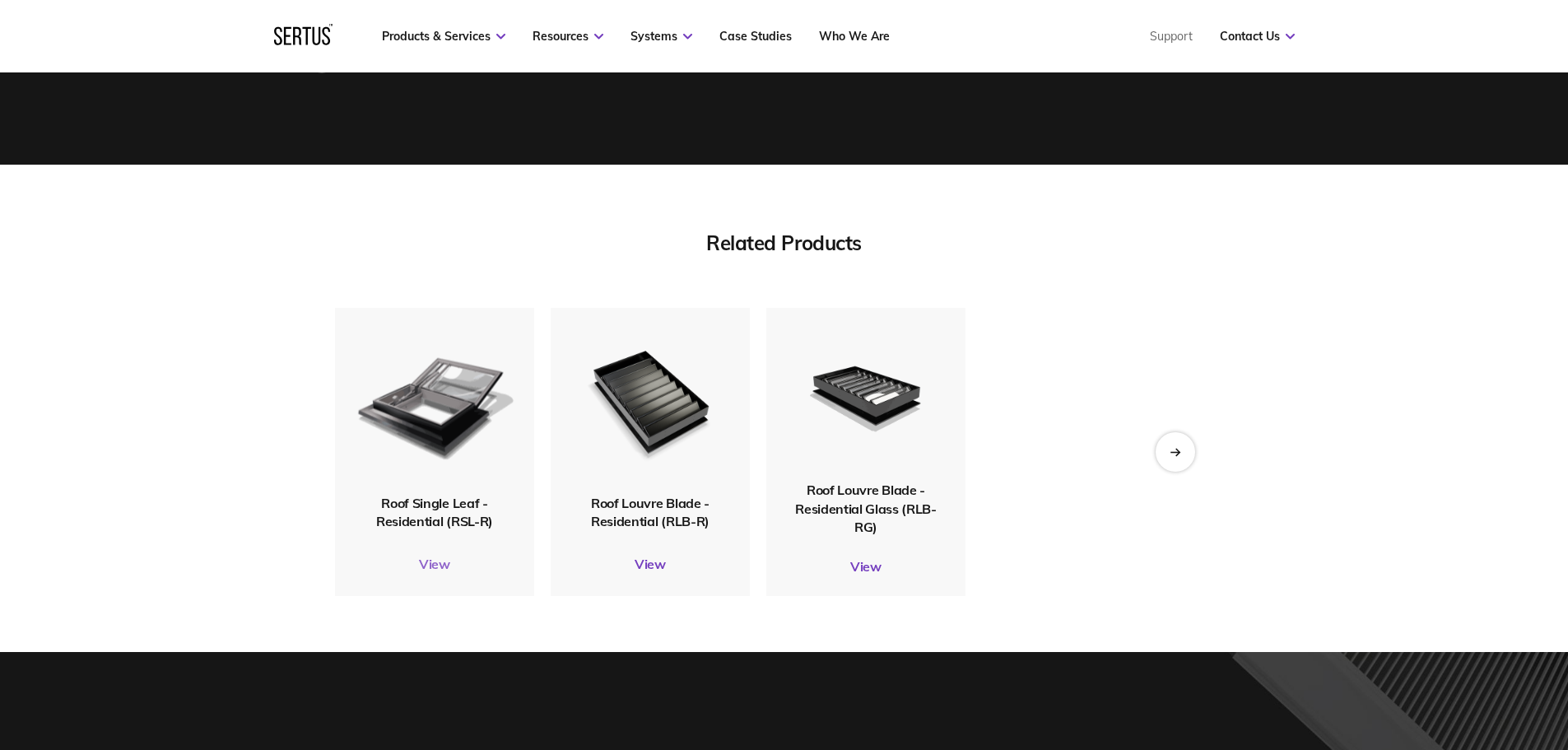 click on "View" at bounding box center [435, 564] 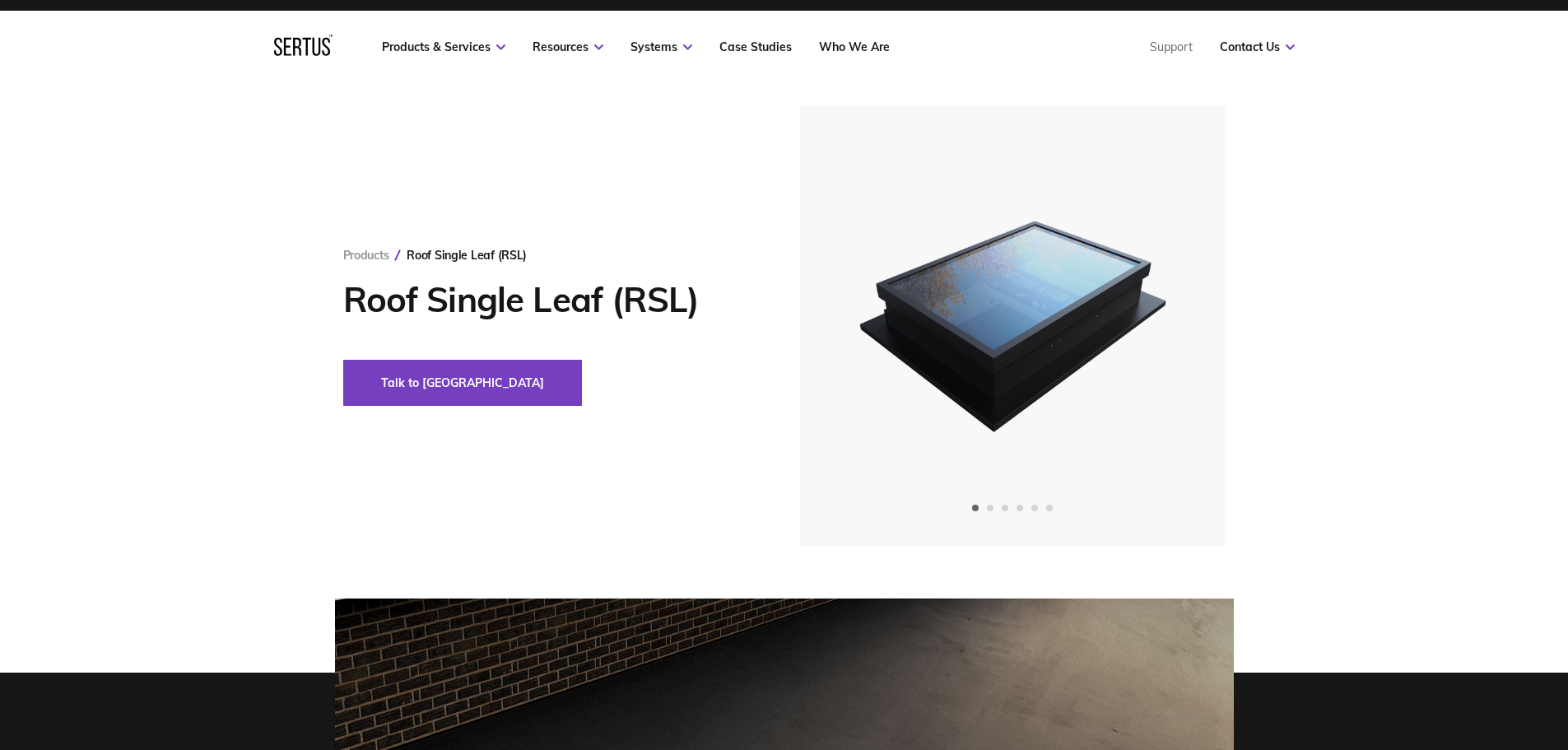 scroll, scrollTop: 0, scrollLeft: 0, axis: both 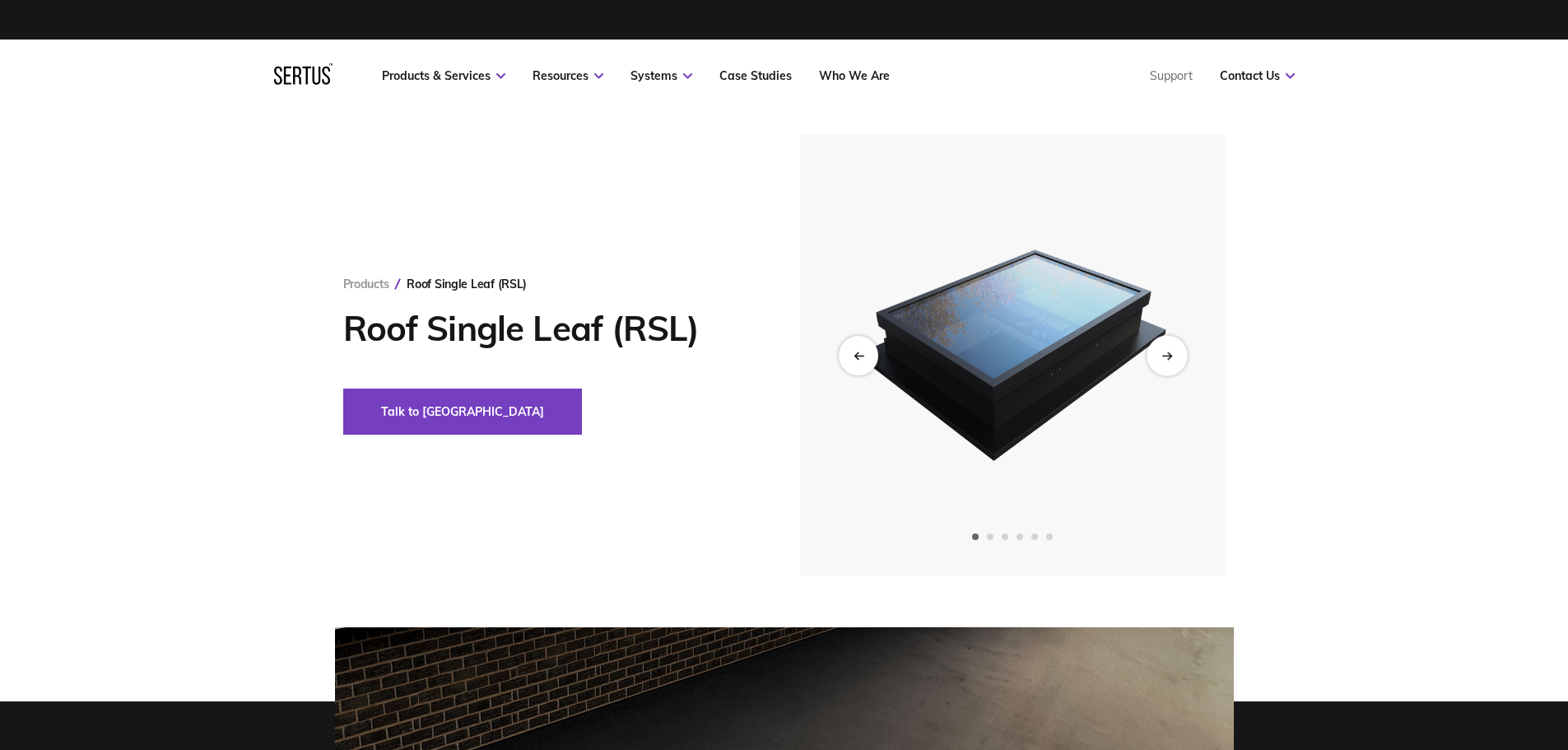 click at bounding box center (1166, 355) 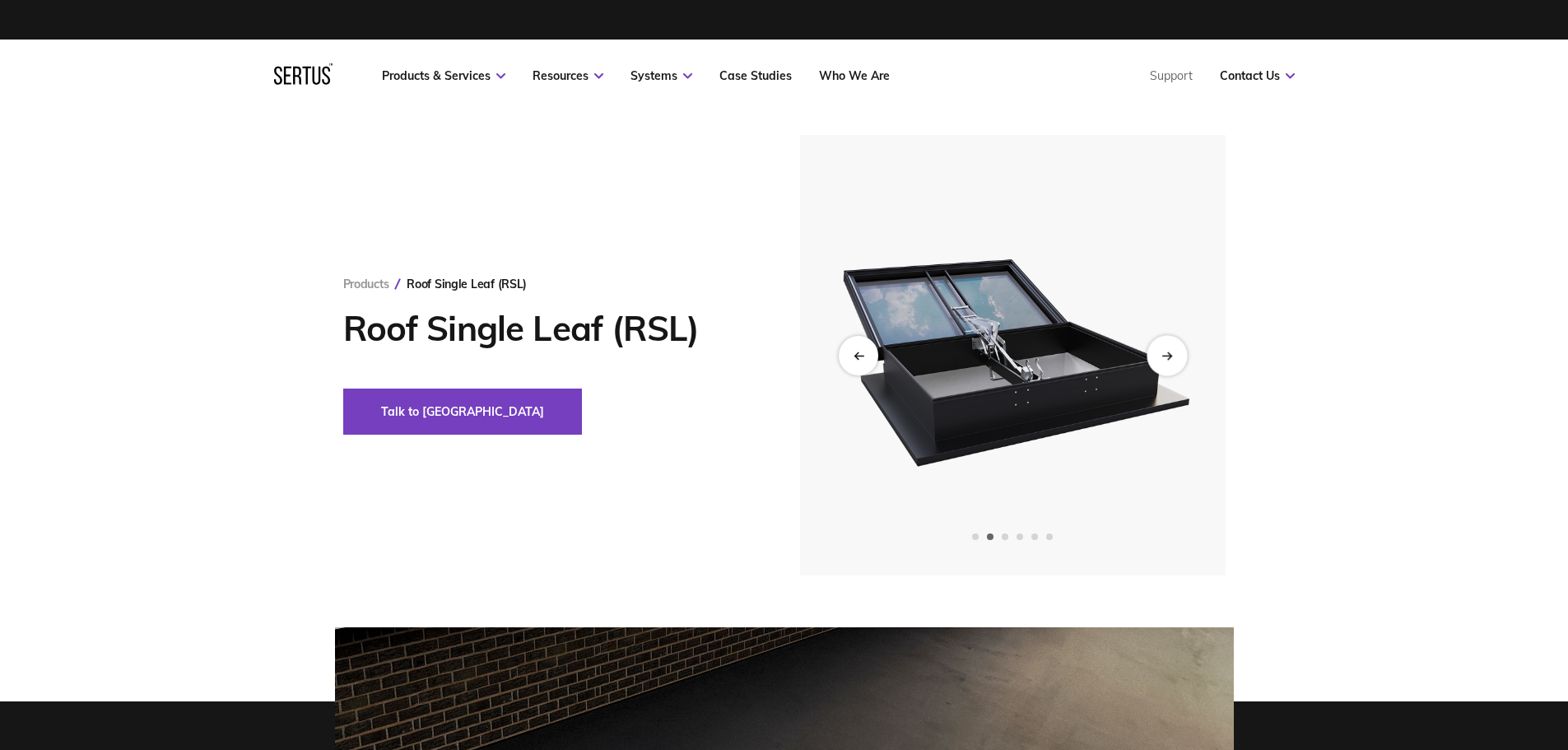 click 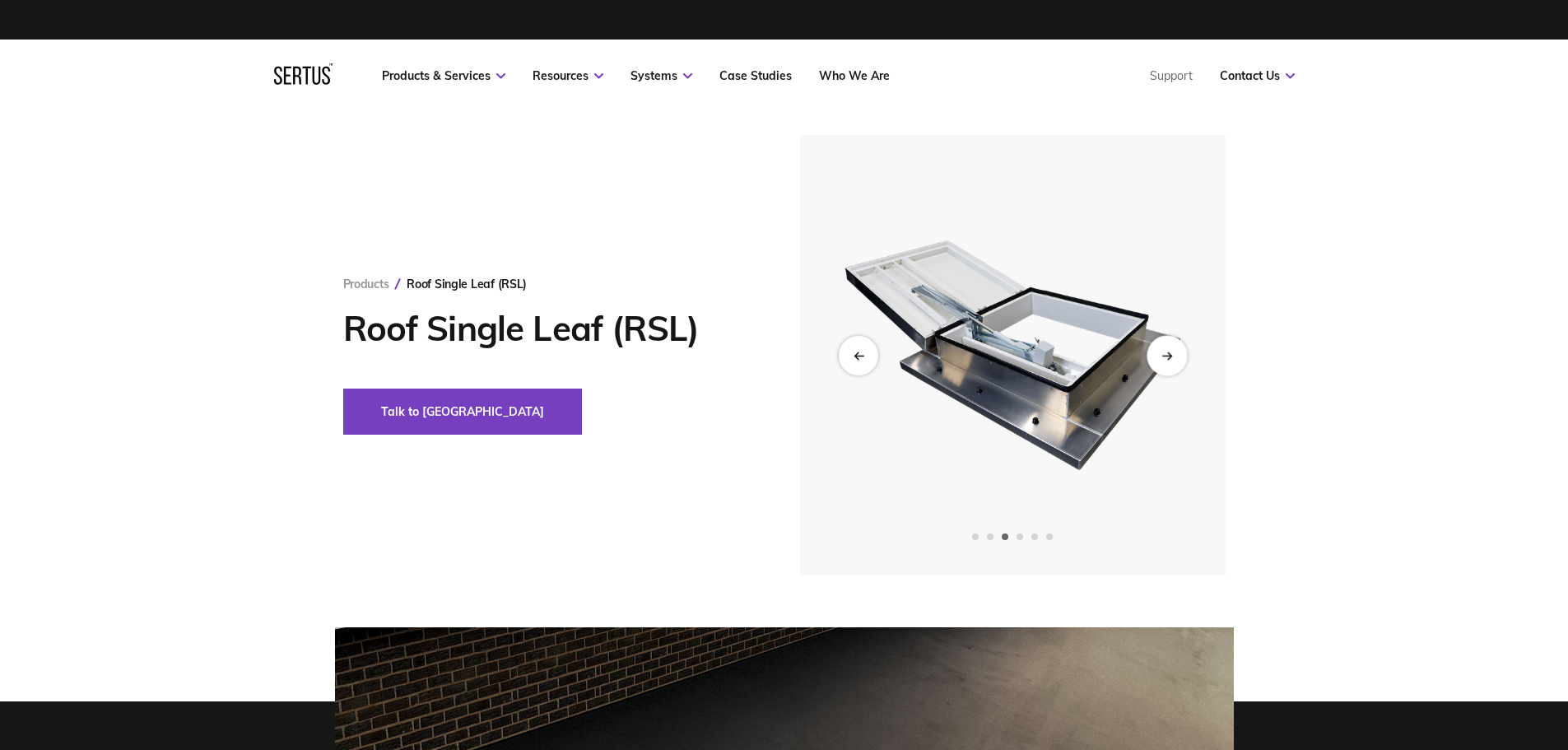 click 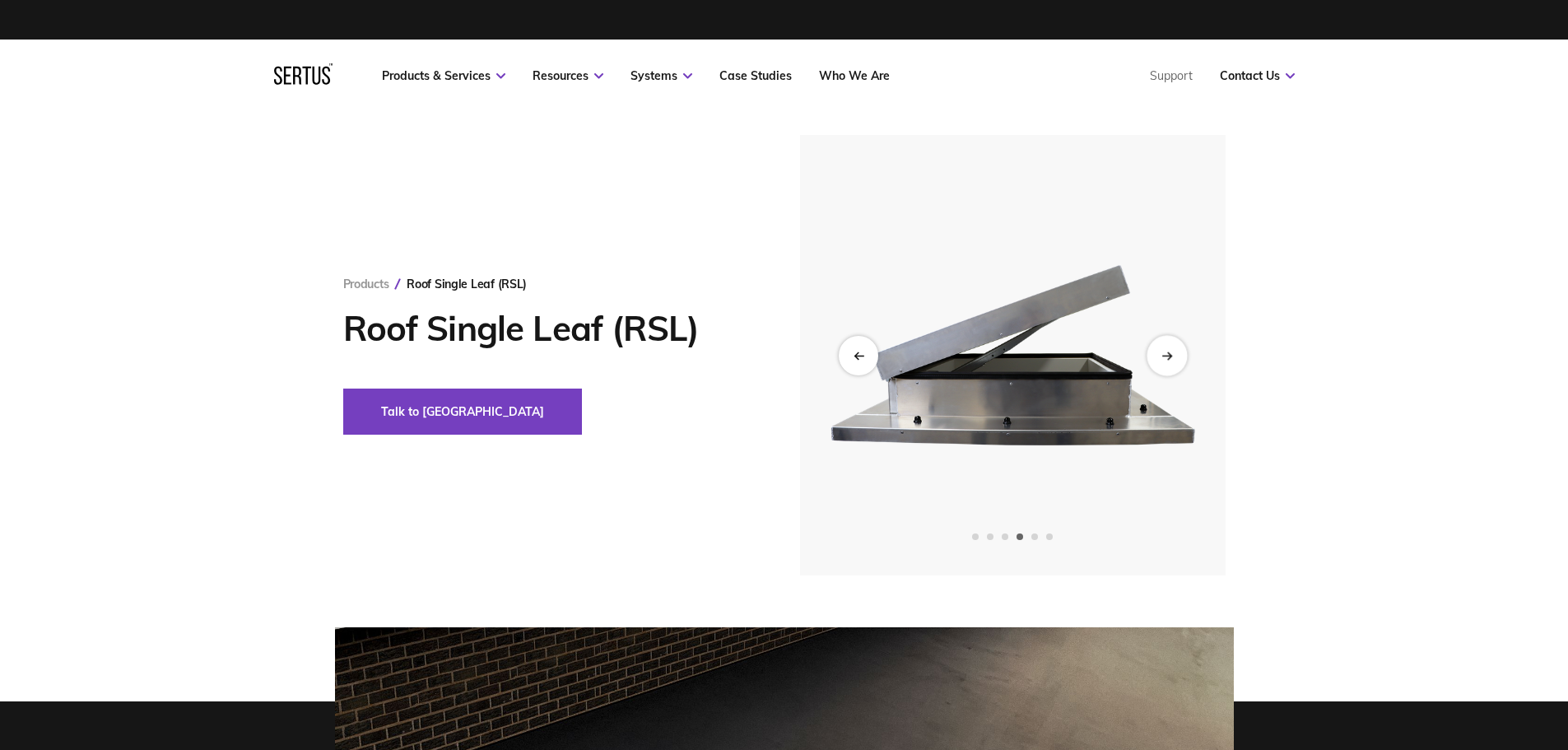 click 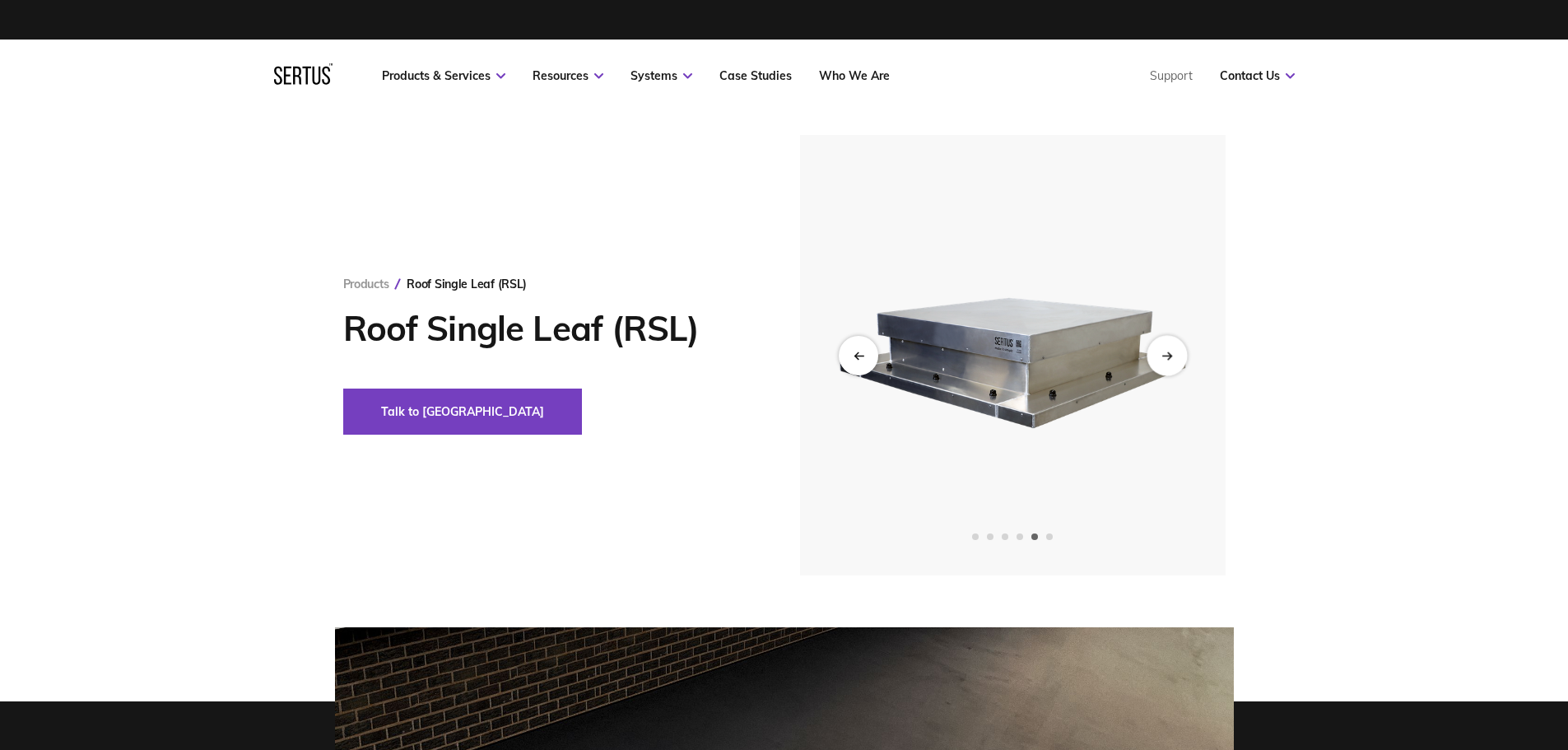 click 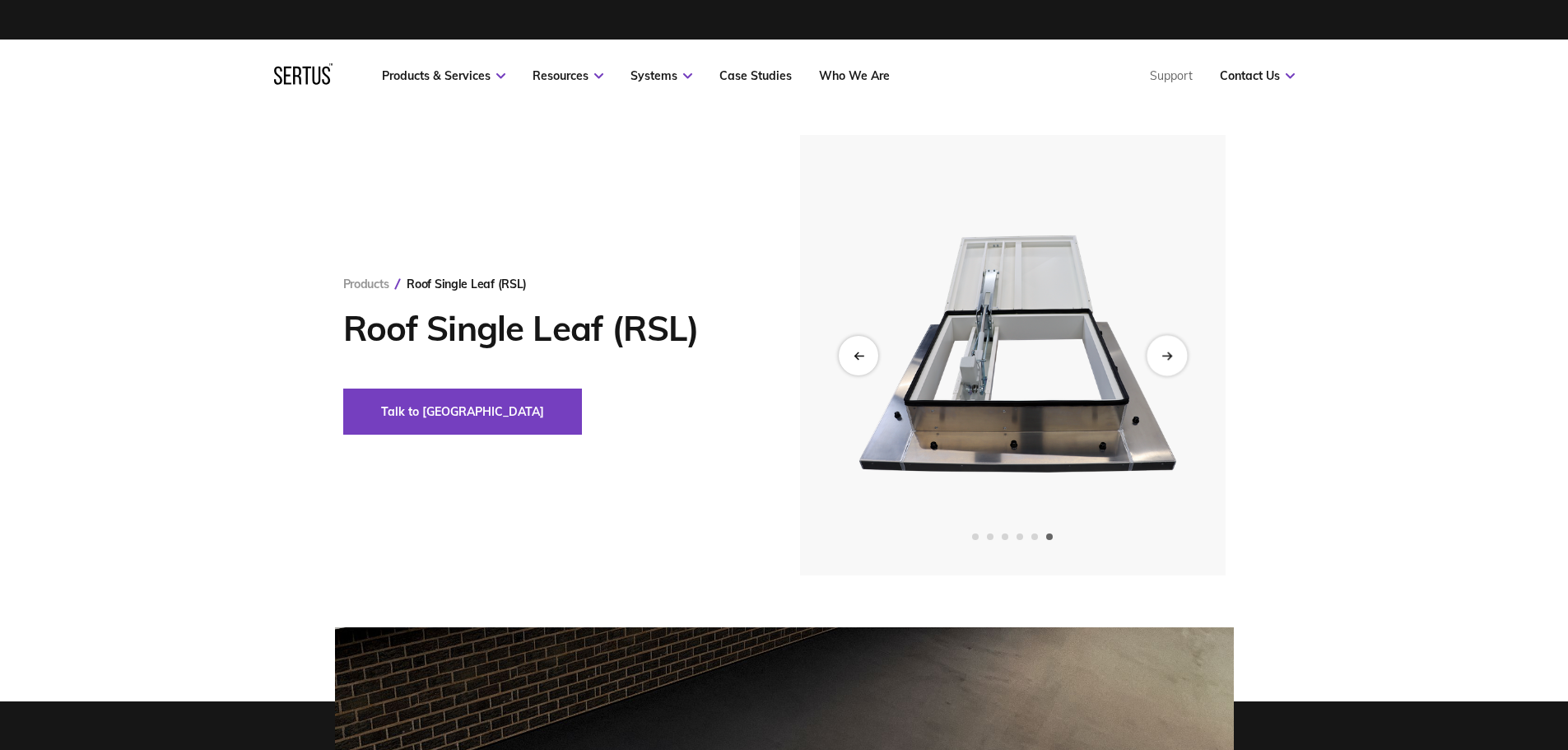click 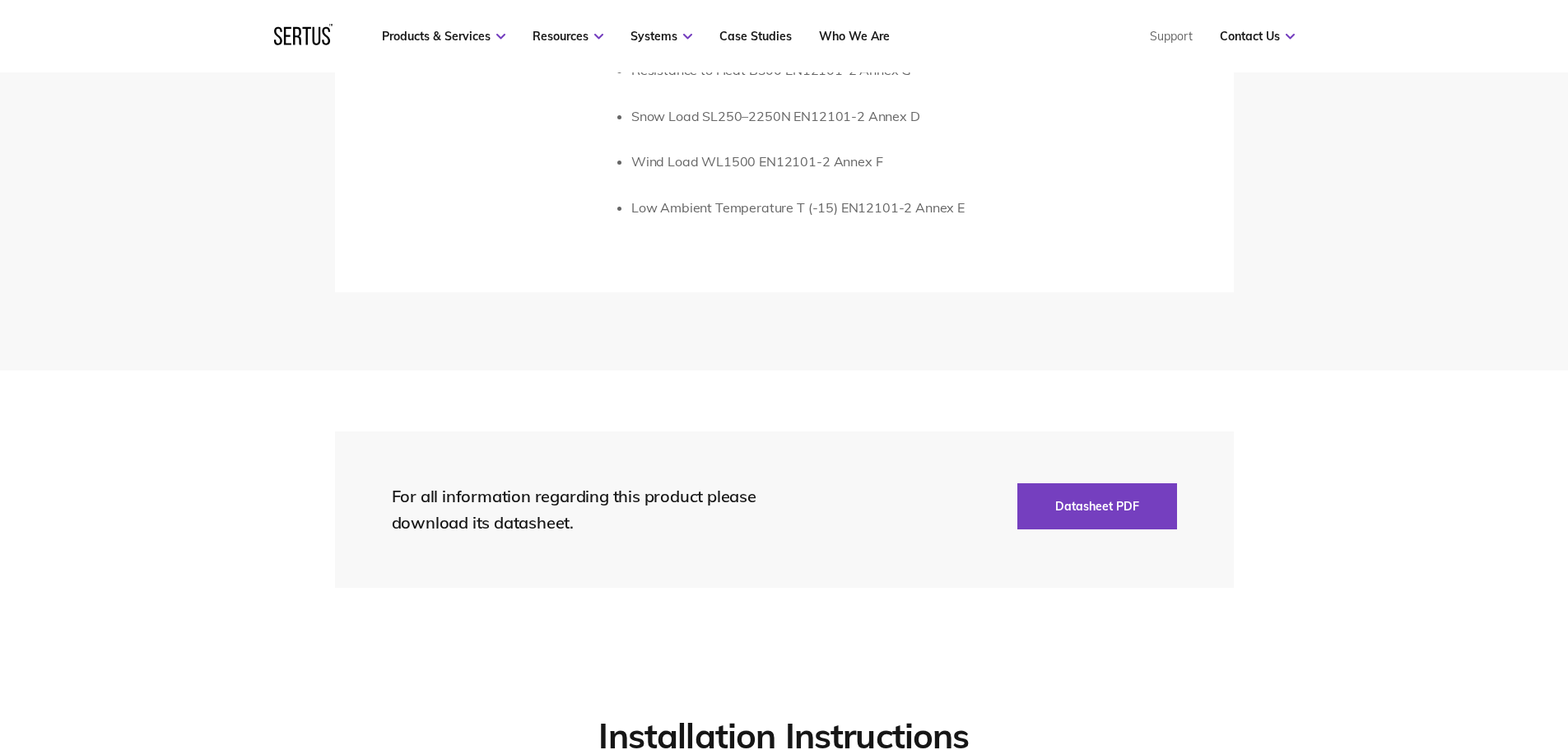 scroll, scrollTop: 3458, scrollLeft: 0, axis: vertical 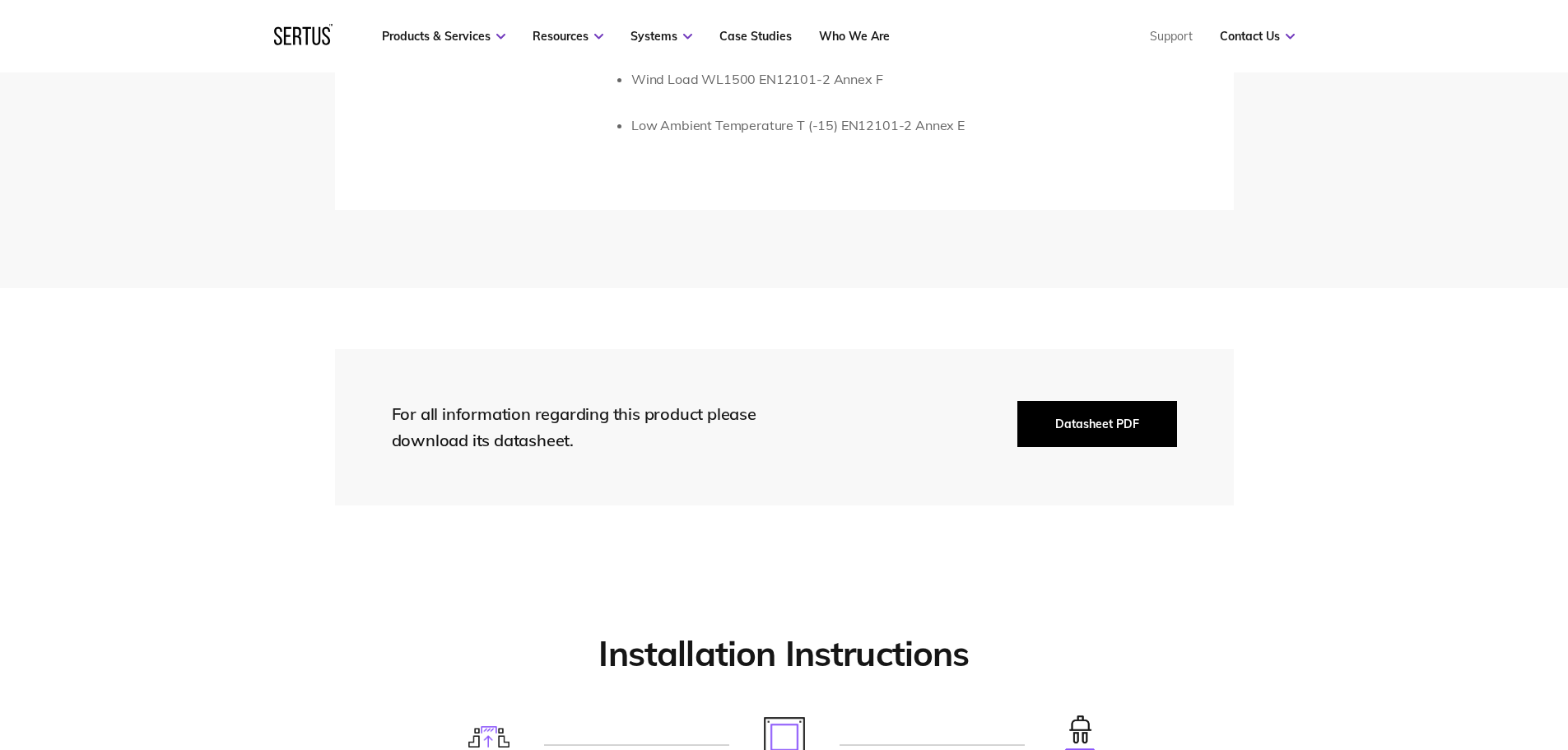 click on "Datasheet PDF" at bounding box center (1097, 424) 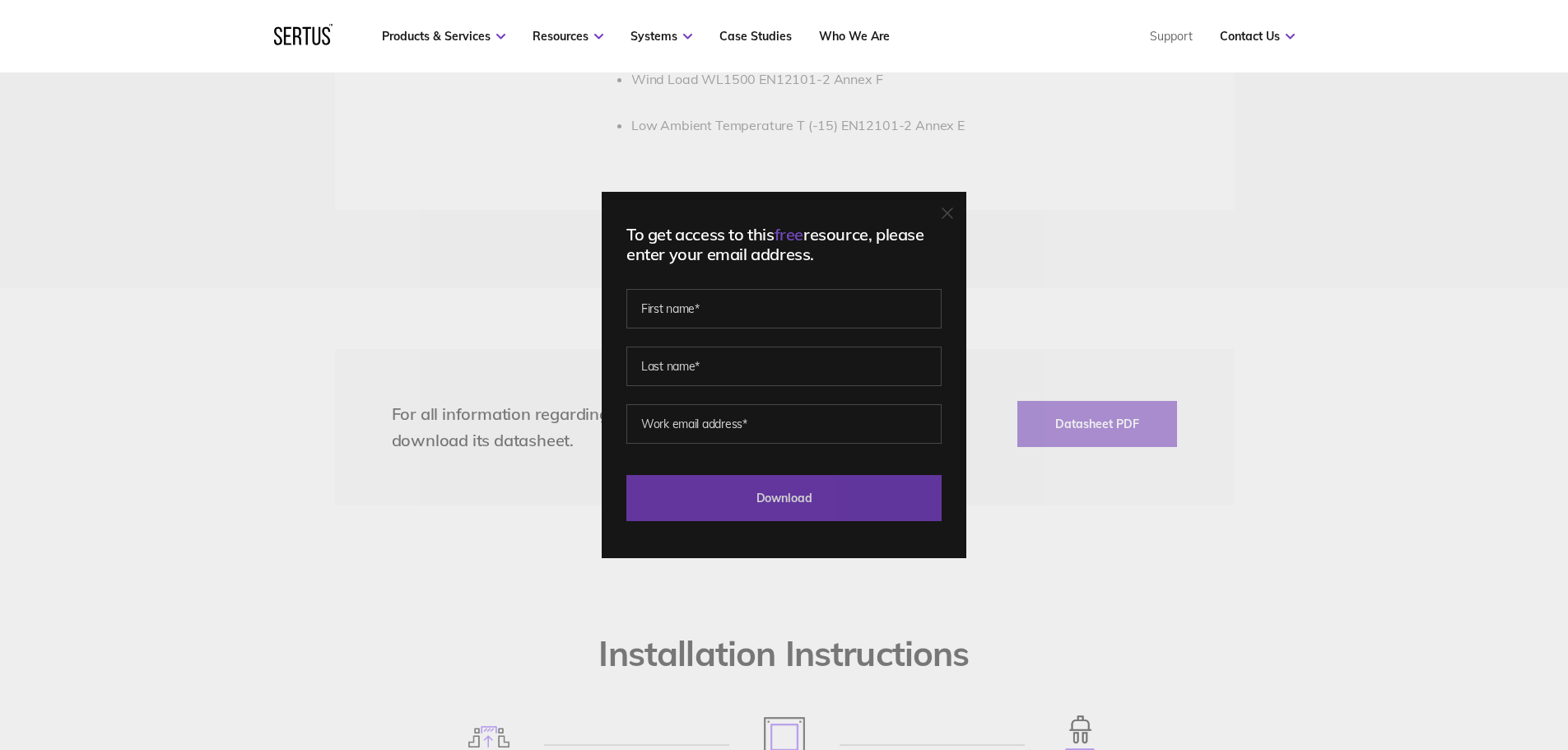 click on "Download" at bounding box center [784, 498] 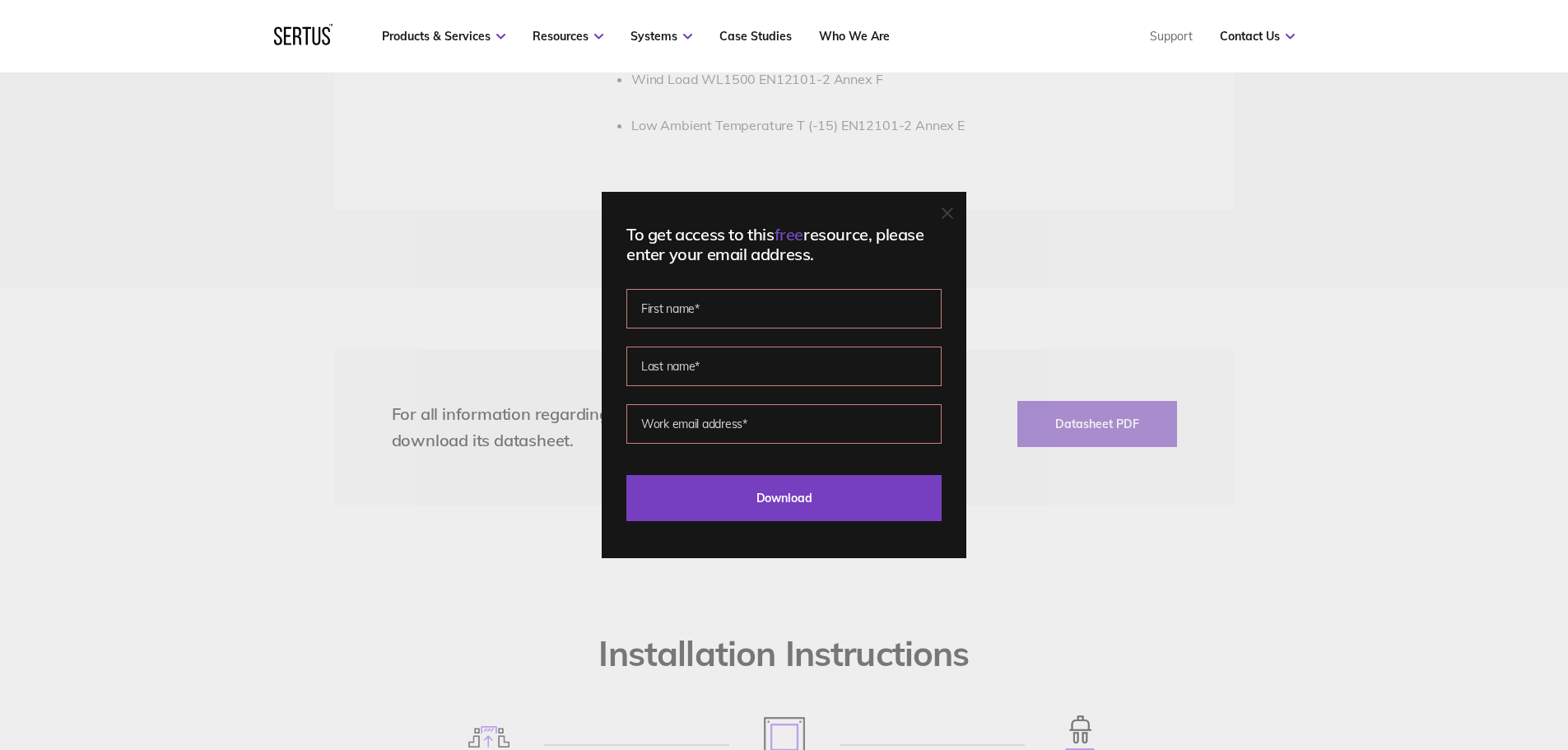 click at bounding box center (784, 309) 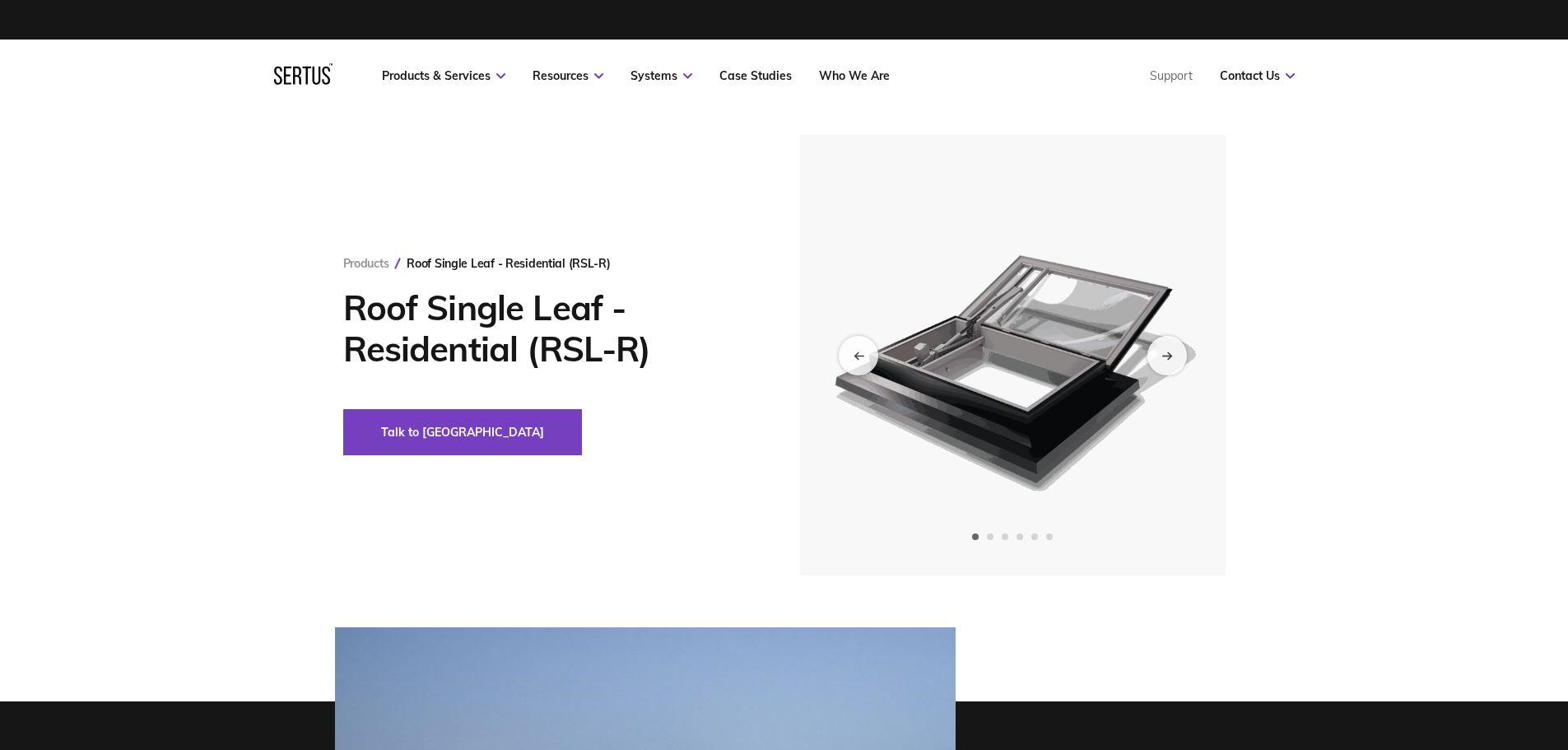 scroll, scrollTop: 0, scrollLeft: 0, axis: both 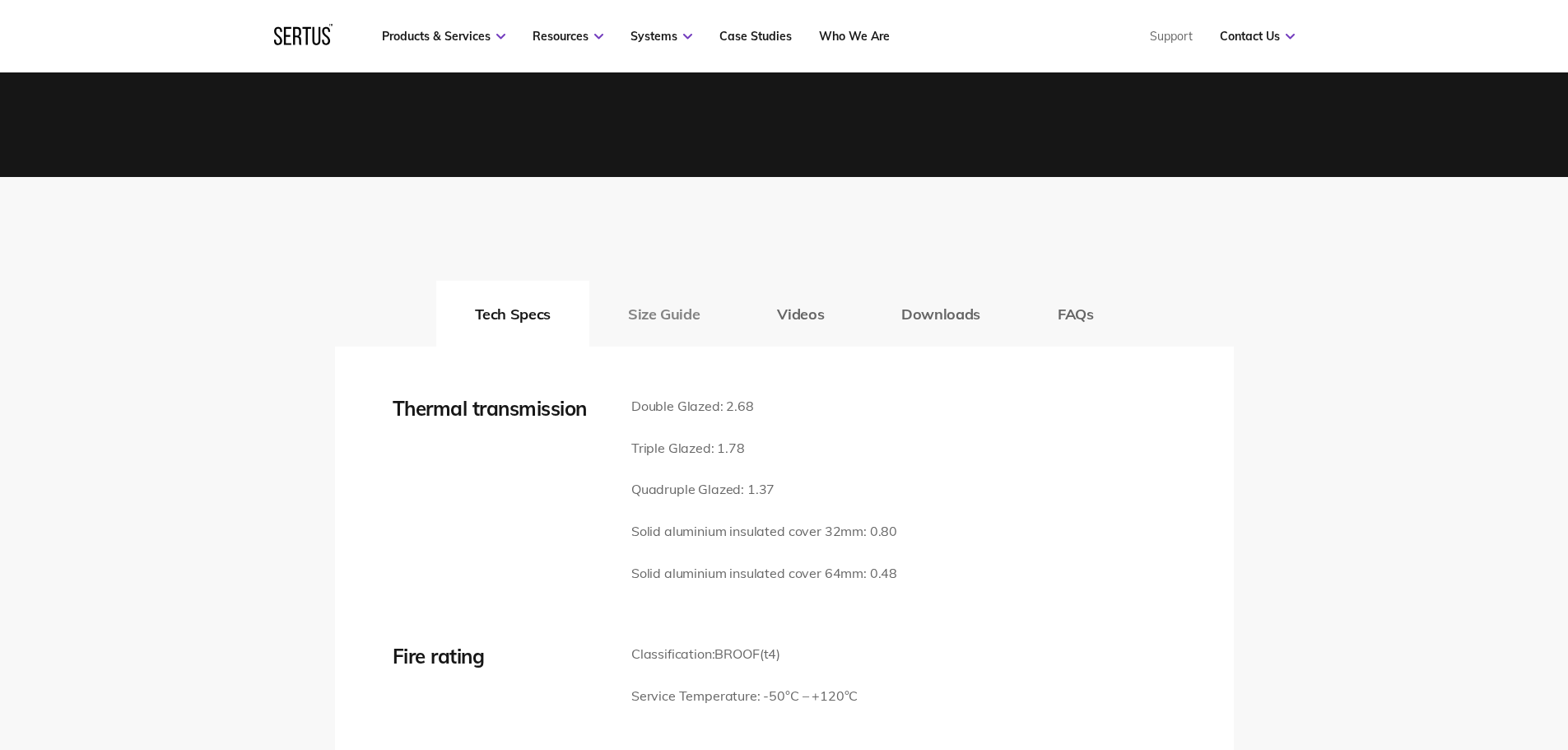 click on "Size Guide" at bounding box center (663, 314) 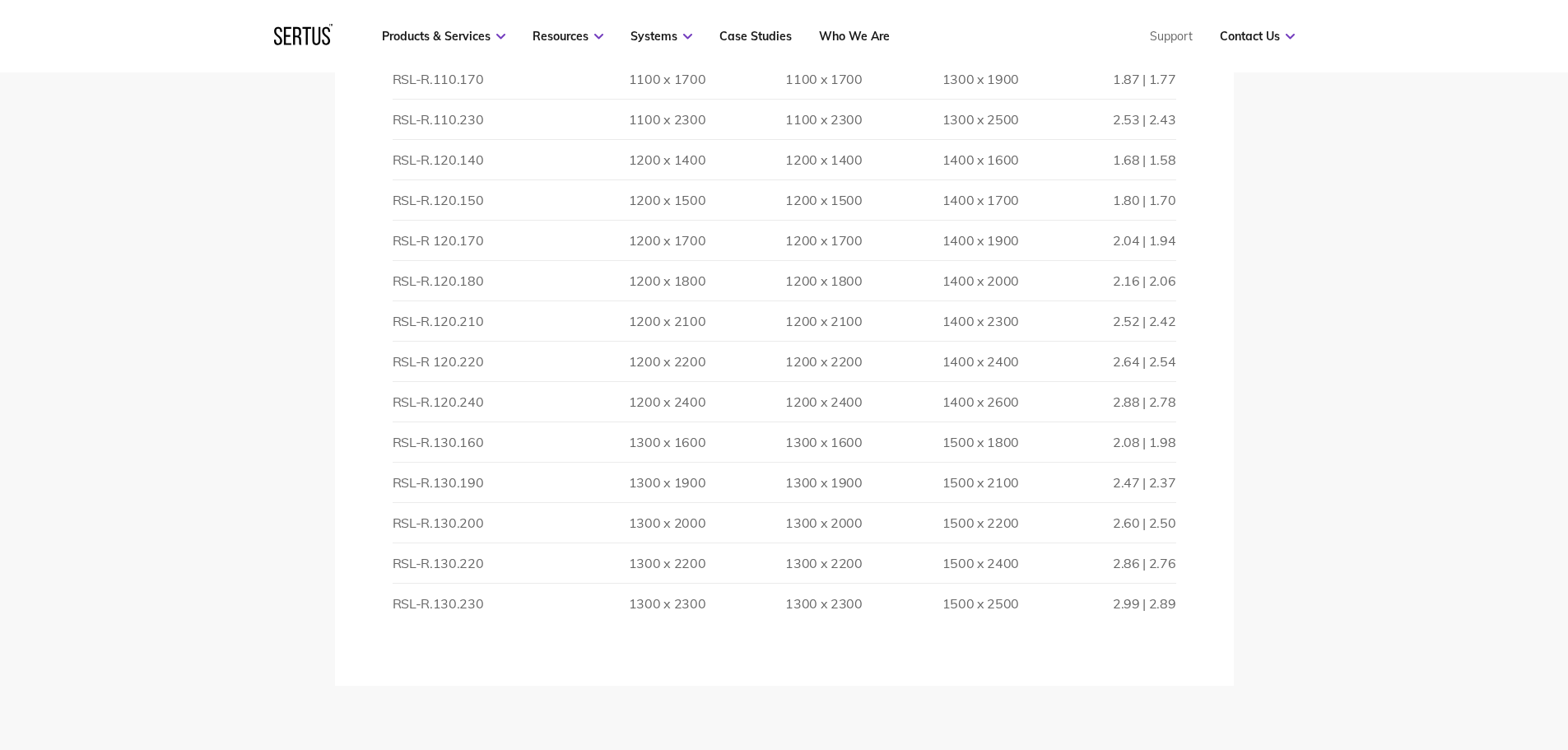 scroll, scrollTop: 4446, scrollLeft: 0, axis: vertical 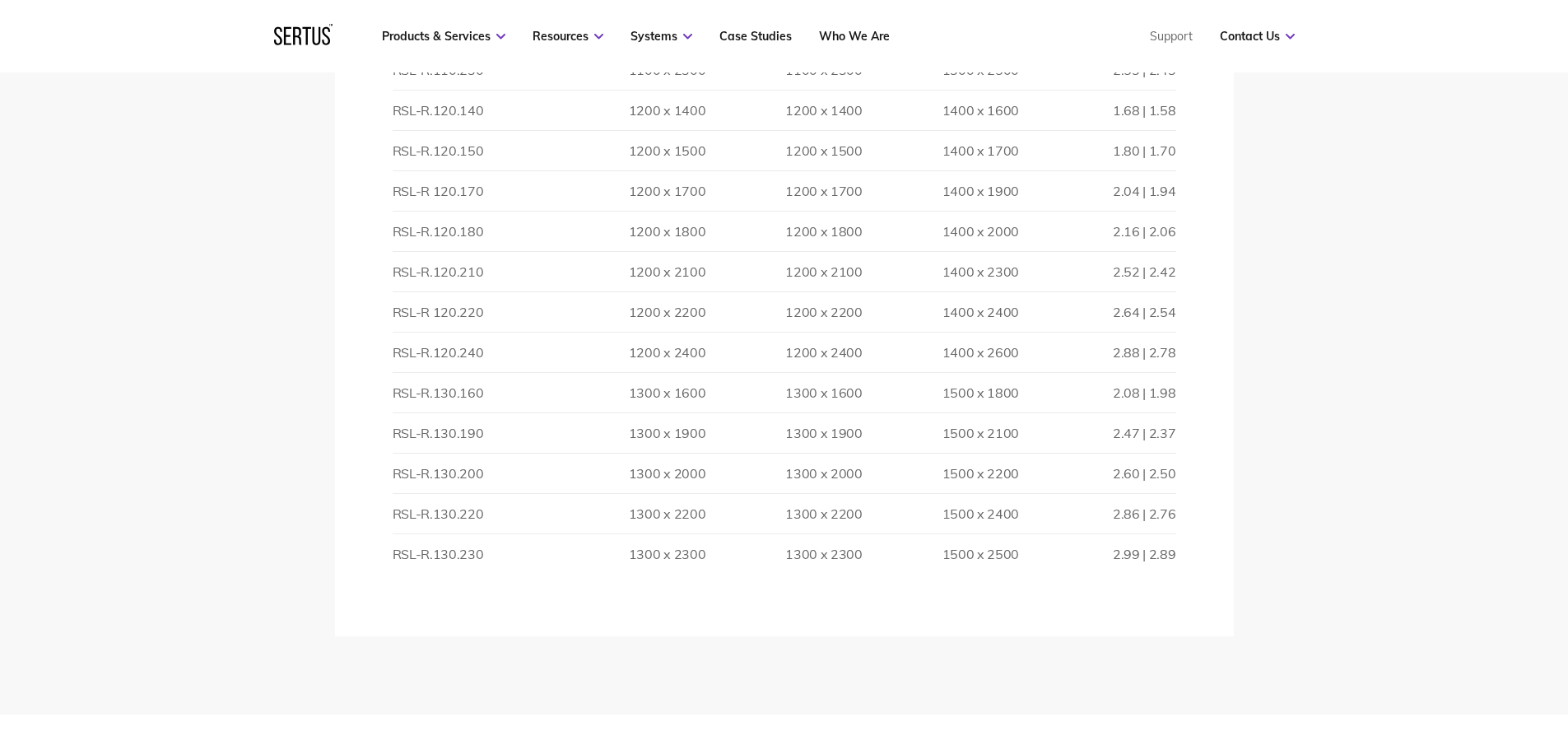 click on "RSL-R 120.220" at bounding box center [471, 312] 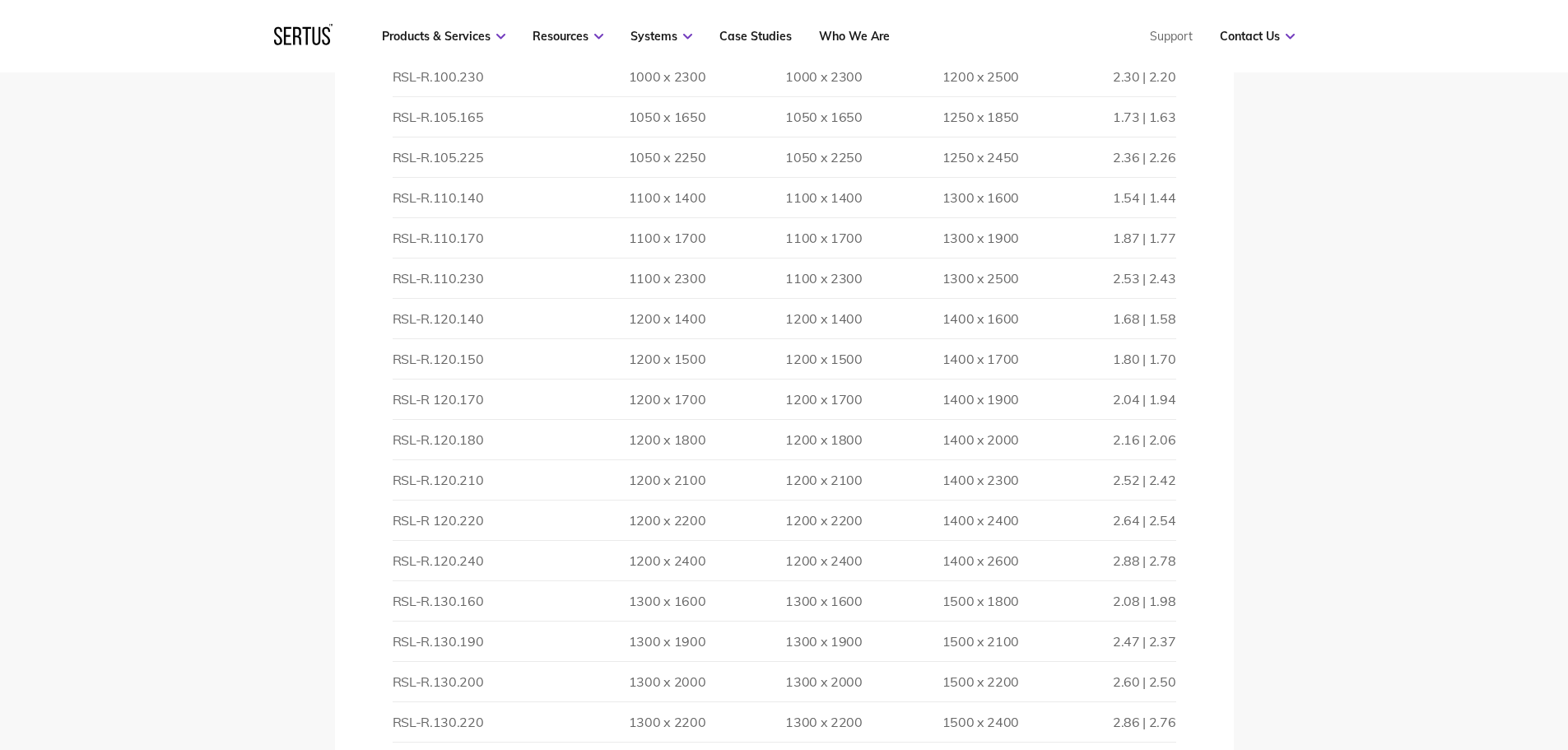 scroll, scrollTop: 4199, scrollLeft: 0, axis: vertical 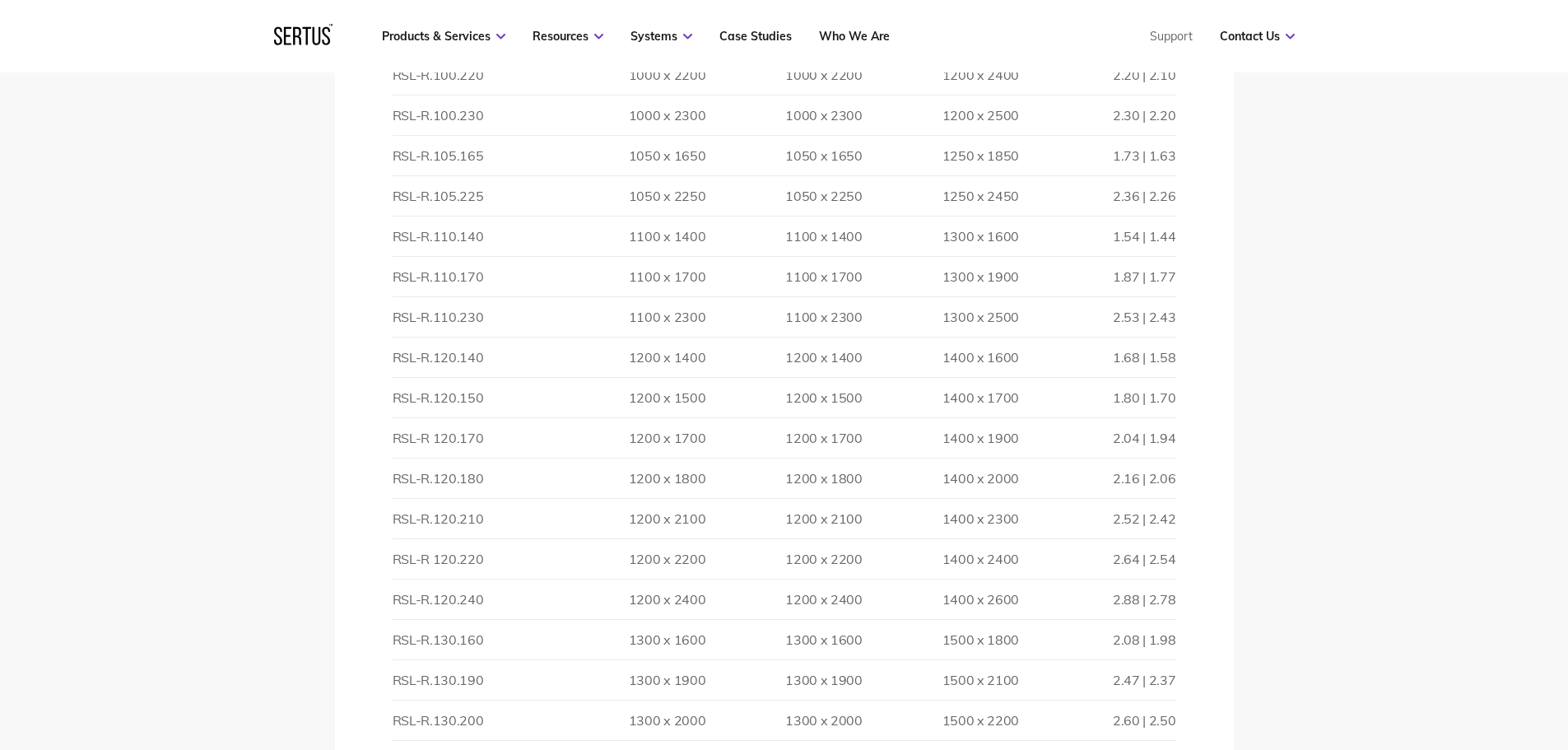 click on "2.64 | 2.54" at bounding box center [1097, 559] 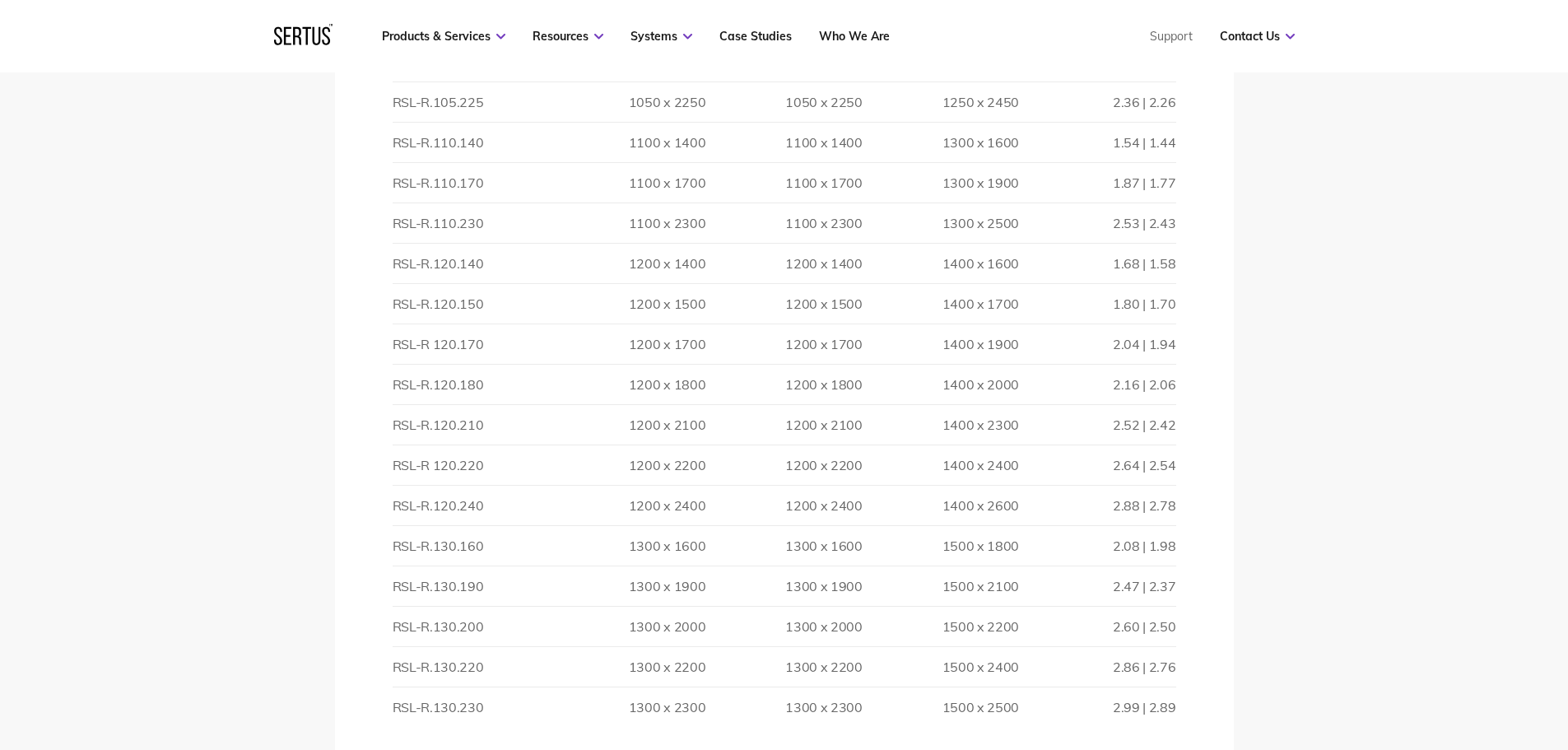 scroll, scrollTop: 4363, scrollLeft: 0, axis: vertical 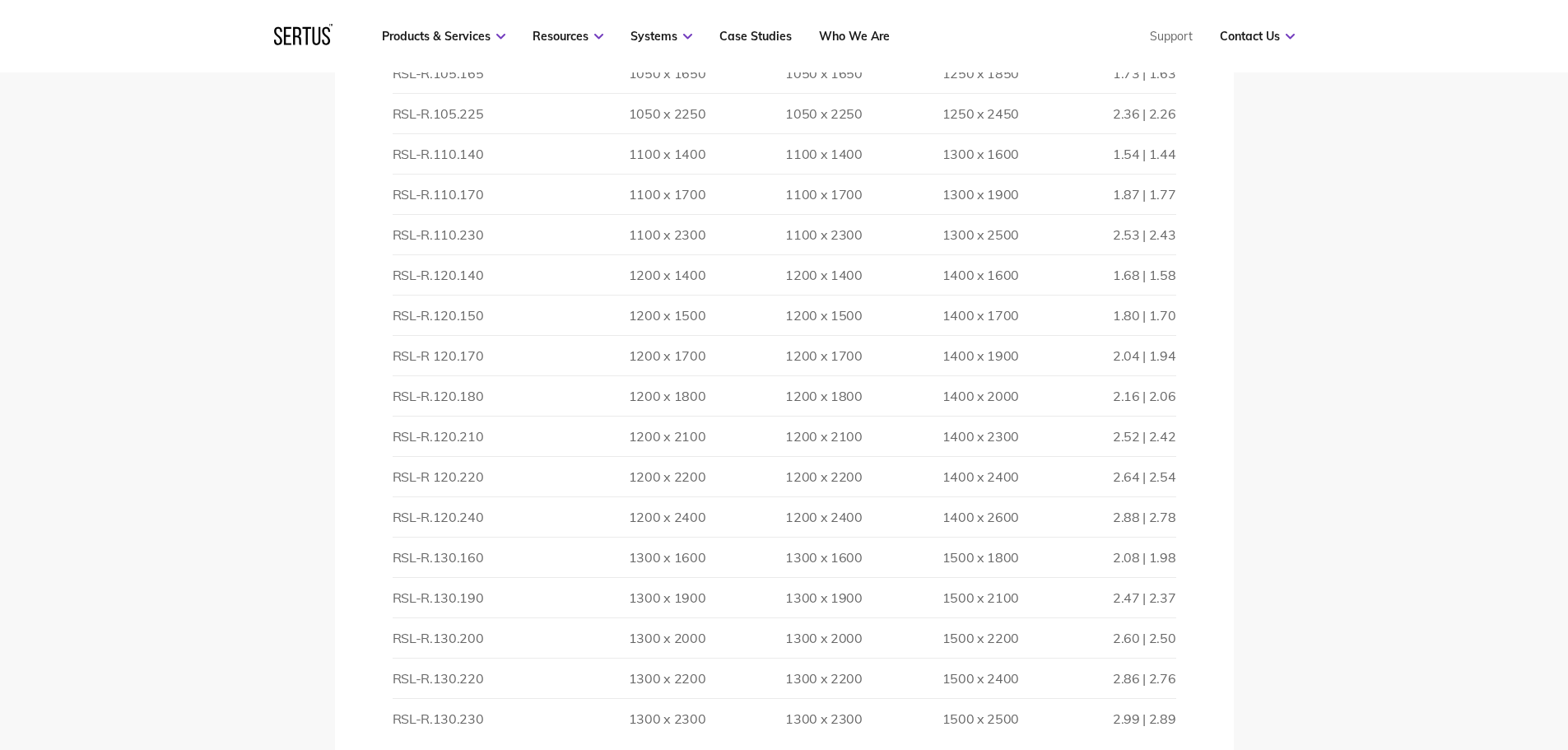 click on "2.64 | 2.54" at bounding box center [1097, 477] 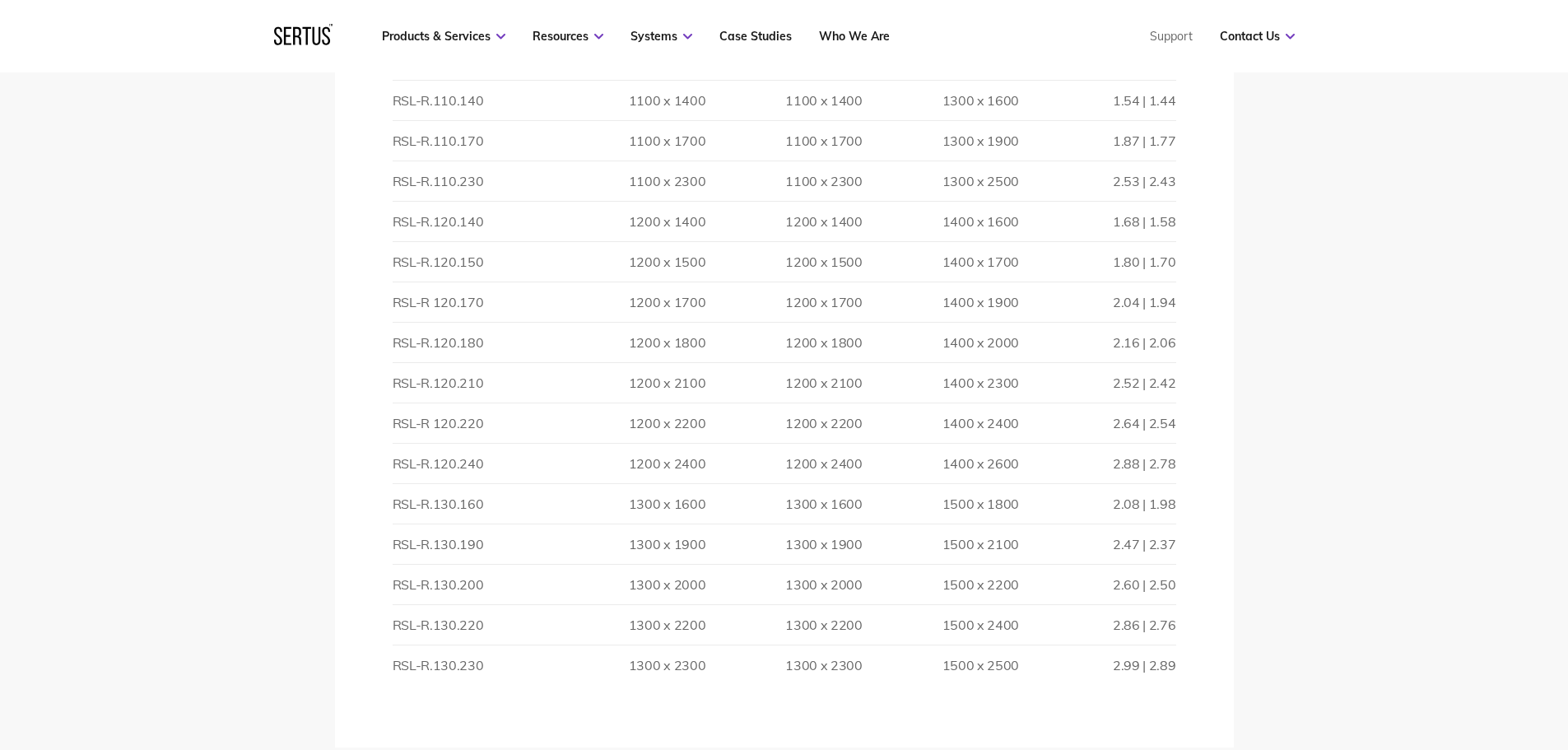 scroll, scrollTop: 4363, scrollLeft: 0, axis: vertical 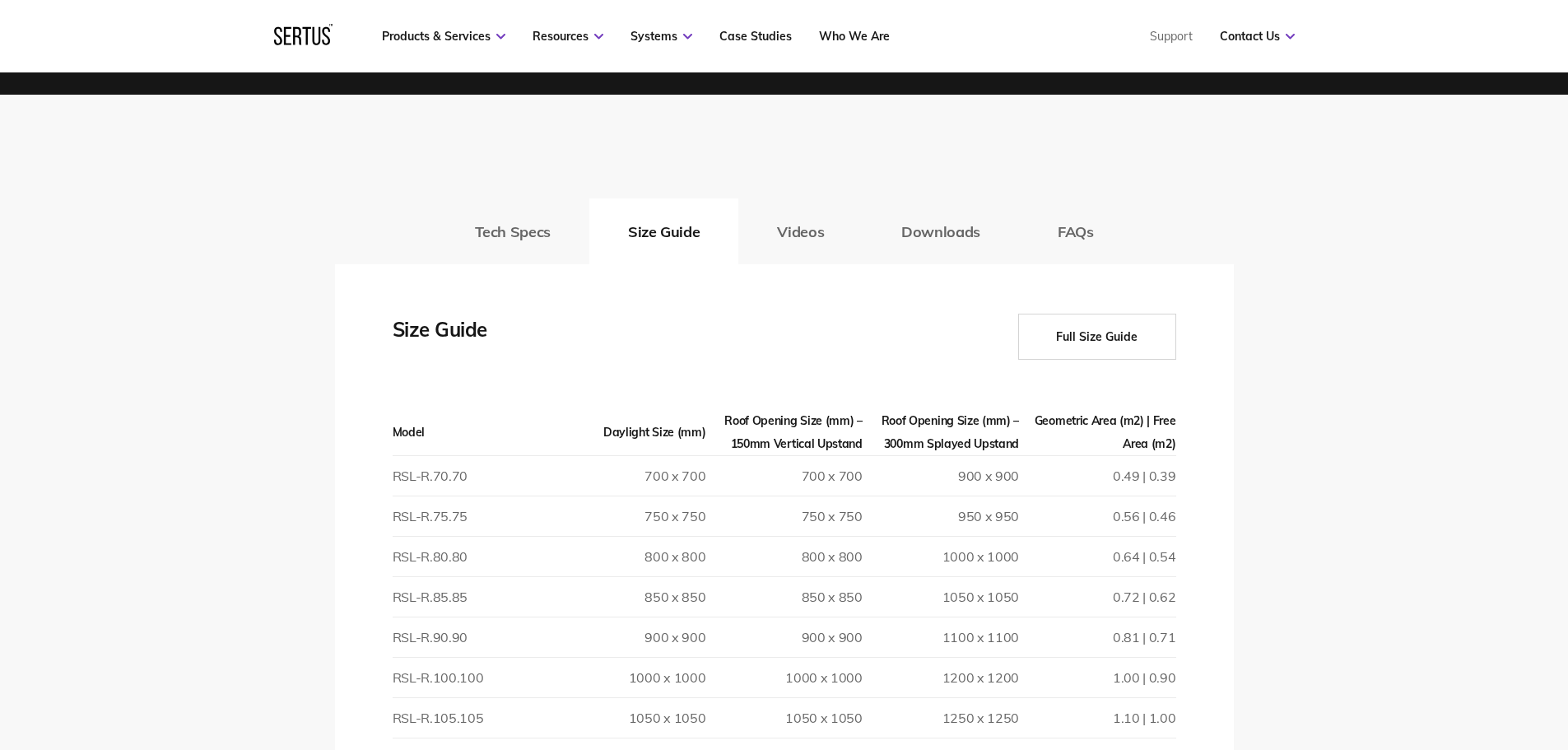 click on "Full Size Guide" at bounding box center [1097, 337] 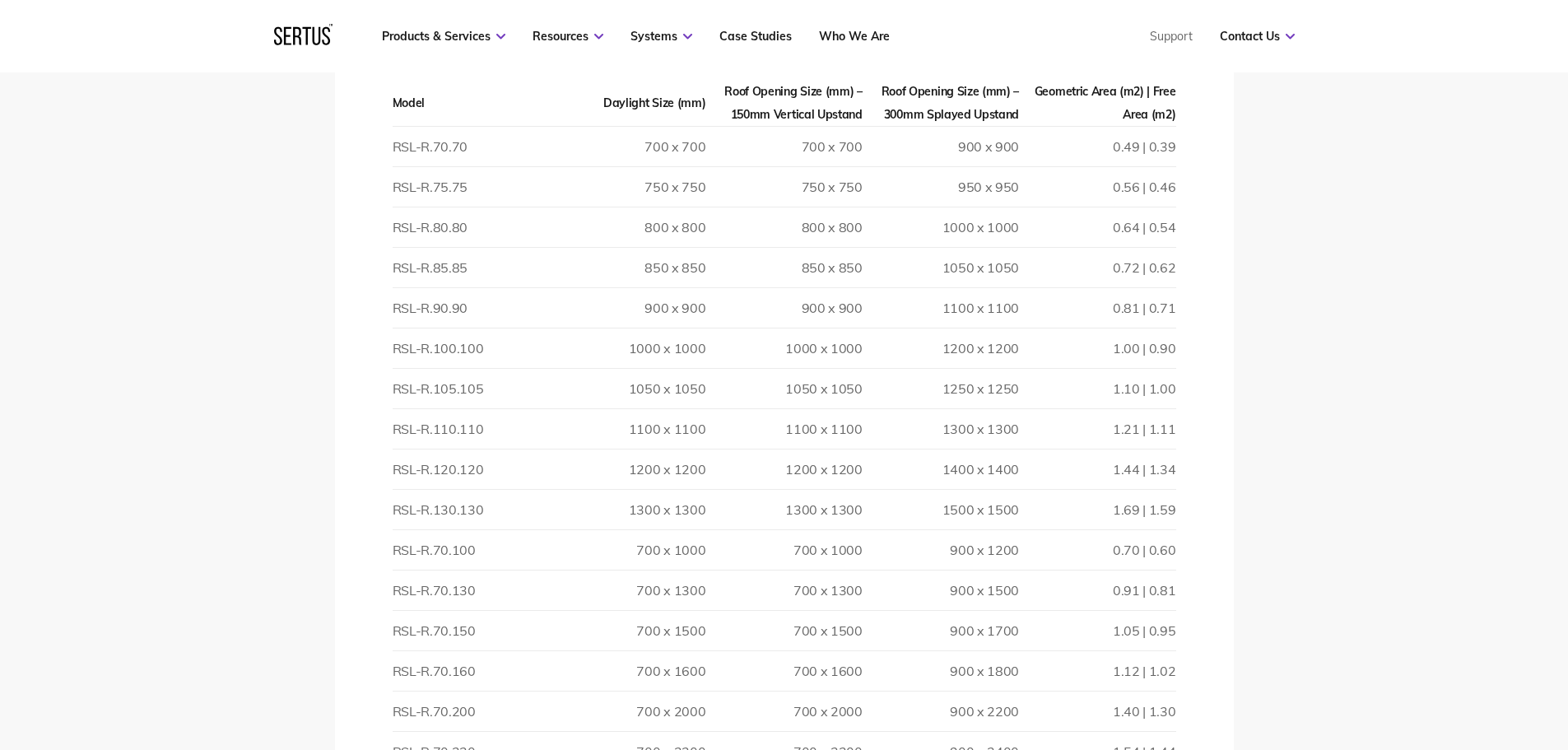 scroll, scrollTop: 2305, scrollLeft: 0, axis: vertical 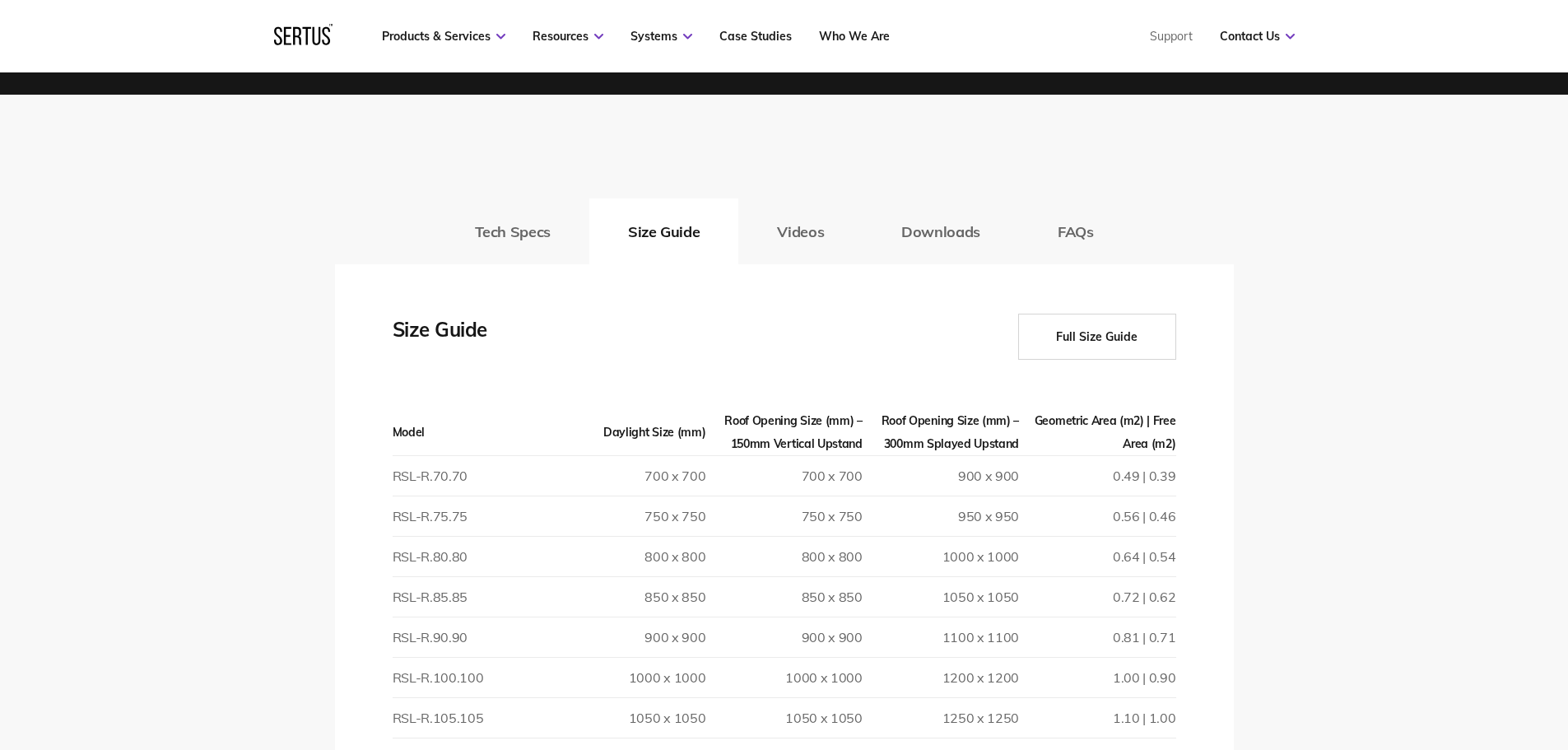click on "Full Size Guide" at bounding box center [1097, 337] 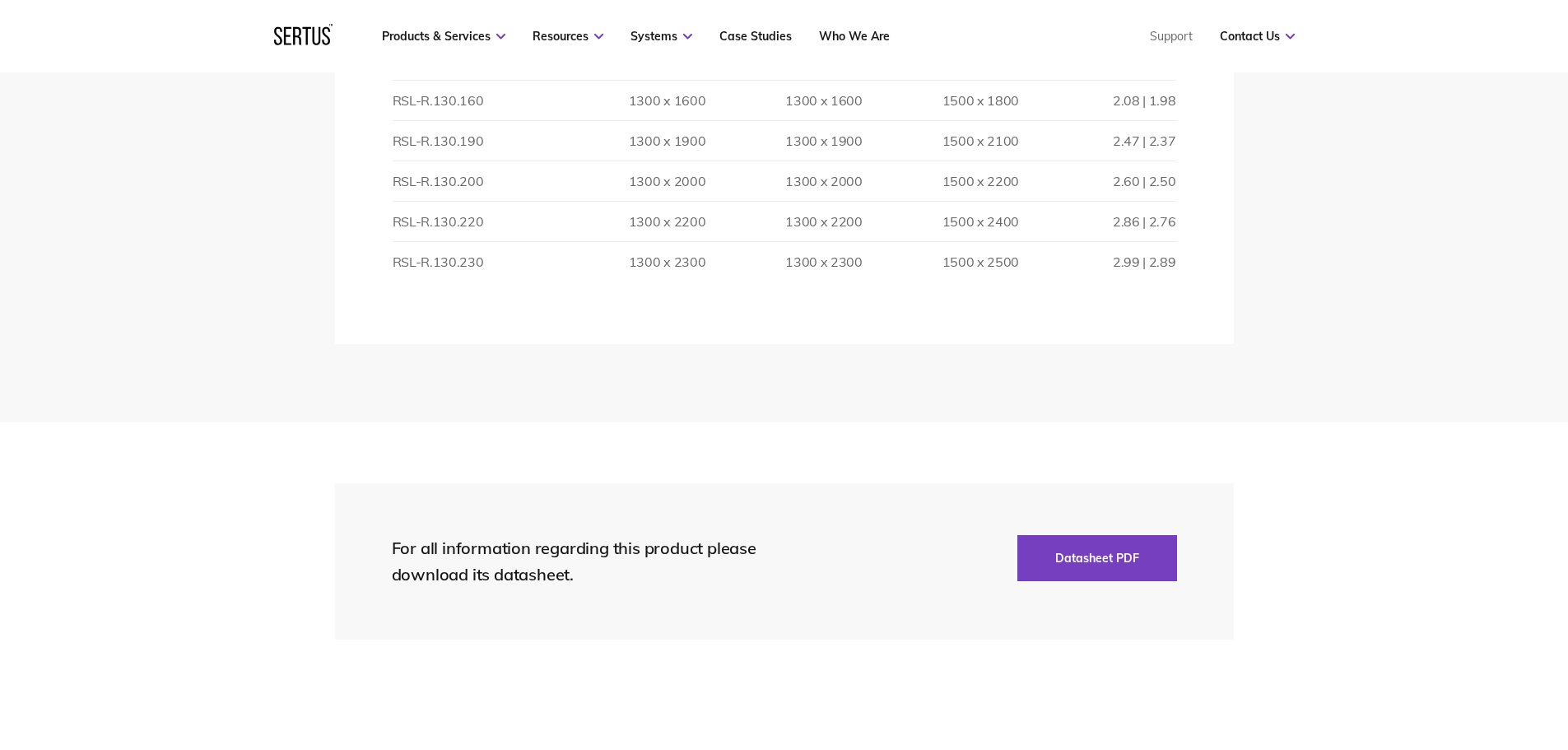 scroll, scrollTop: 4775, scrollLeft: 0, axis: vertical 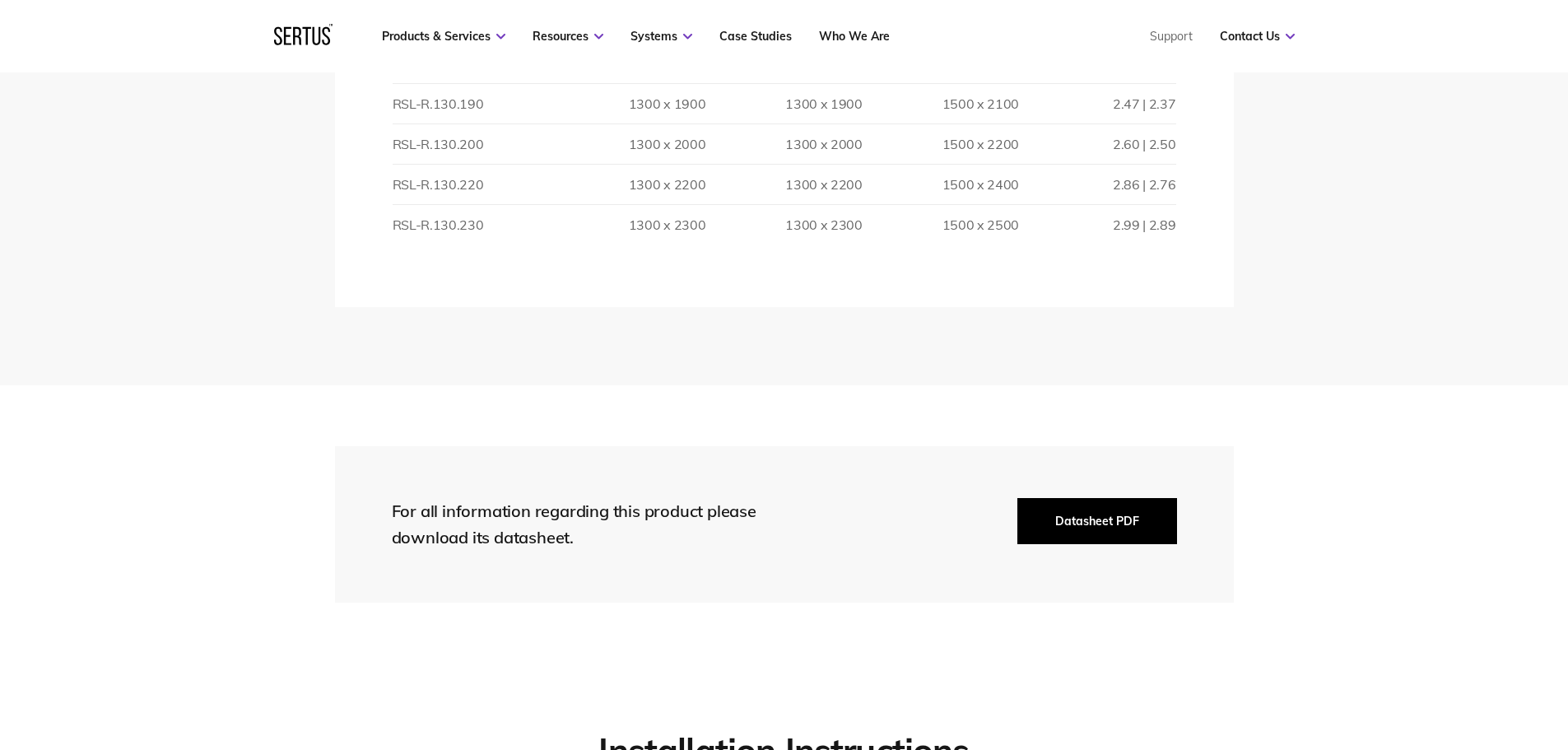 click on "Datasheet PDF" at bounding box center [1097, 521] 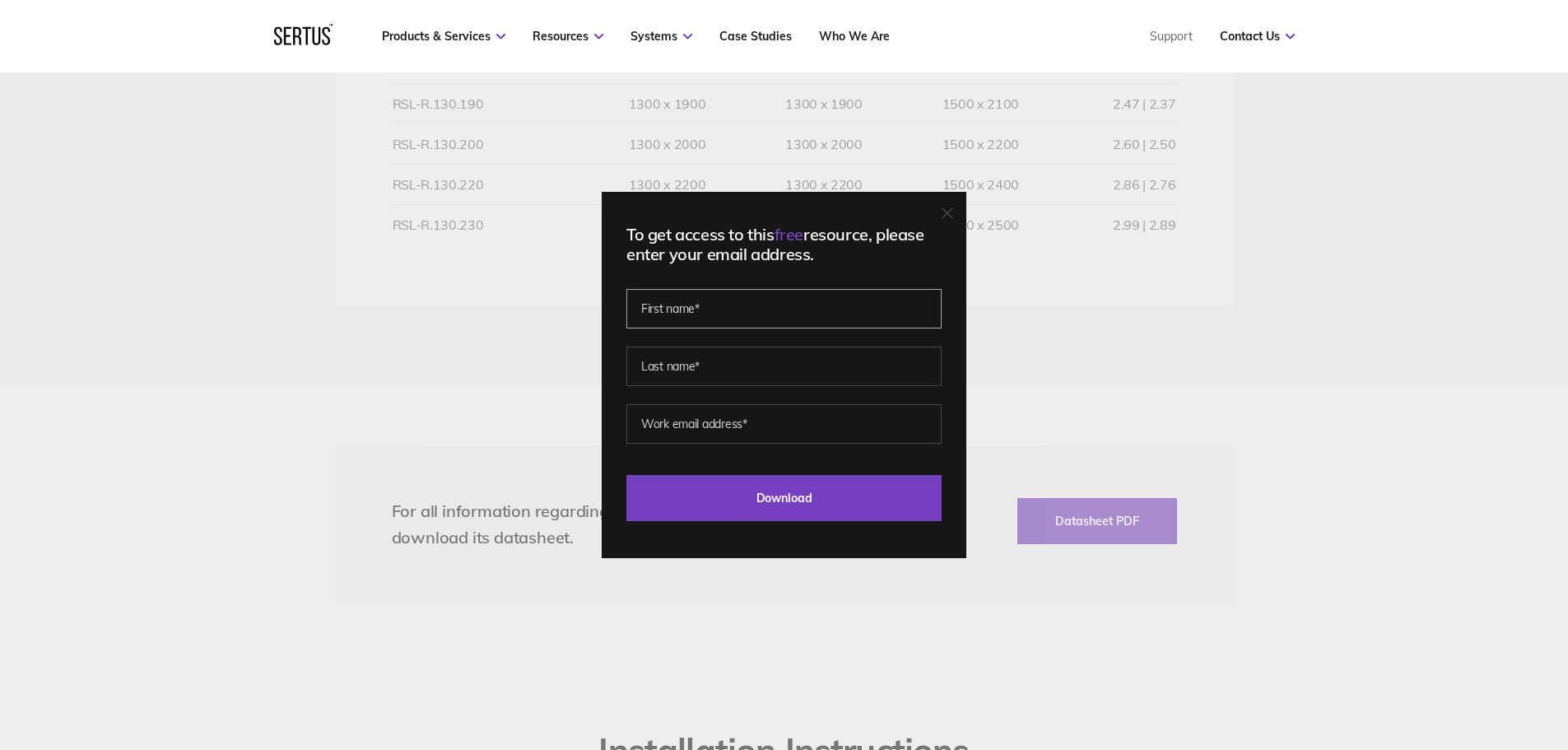 click at bounding box center (784, 309) 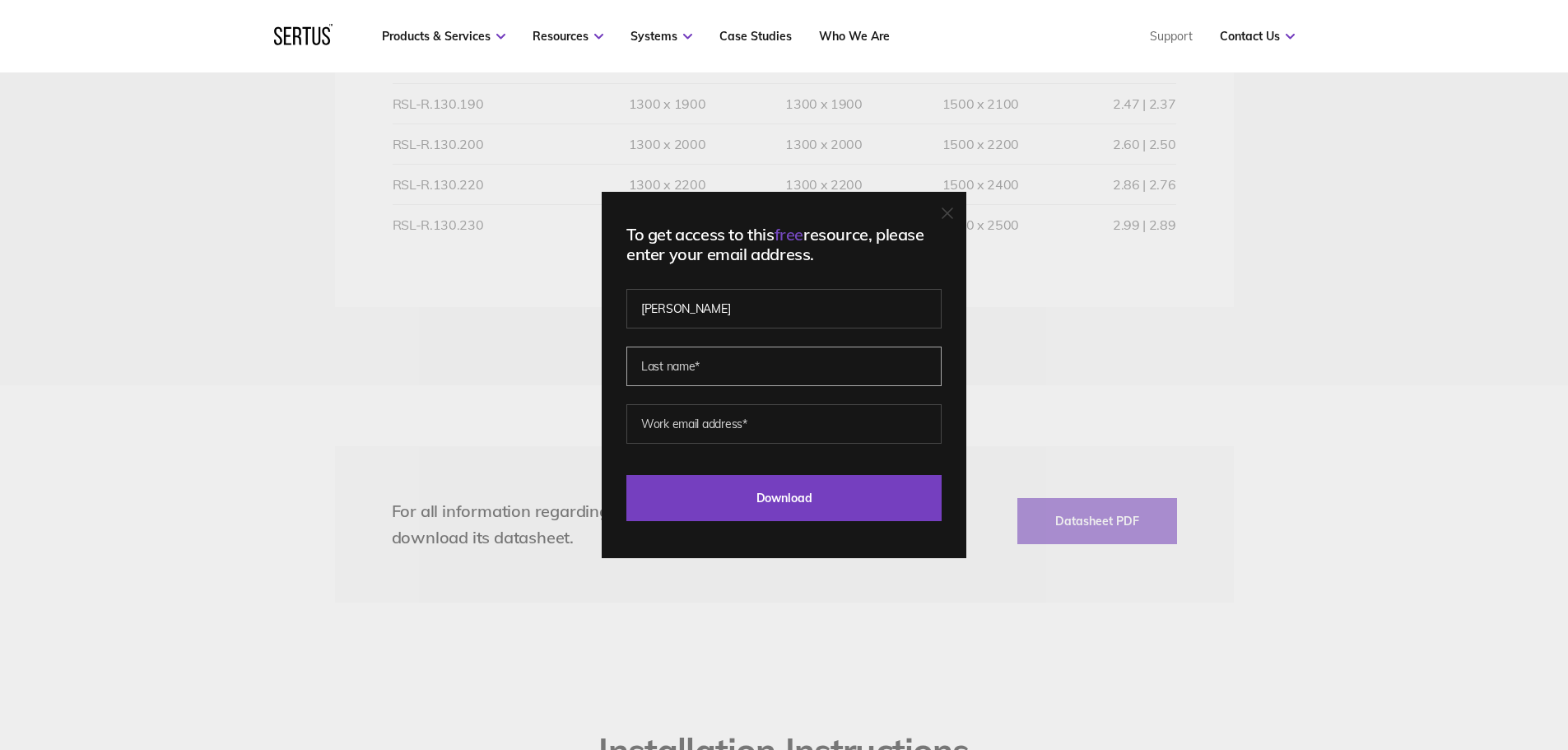 type on "Bilza" 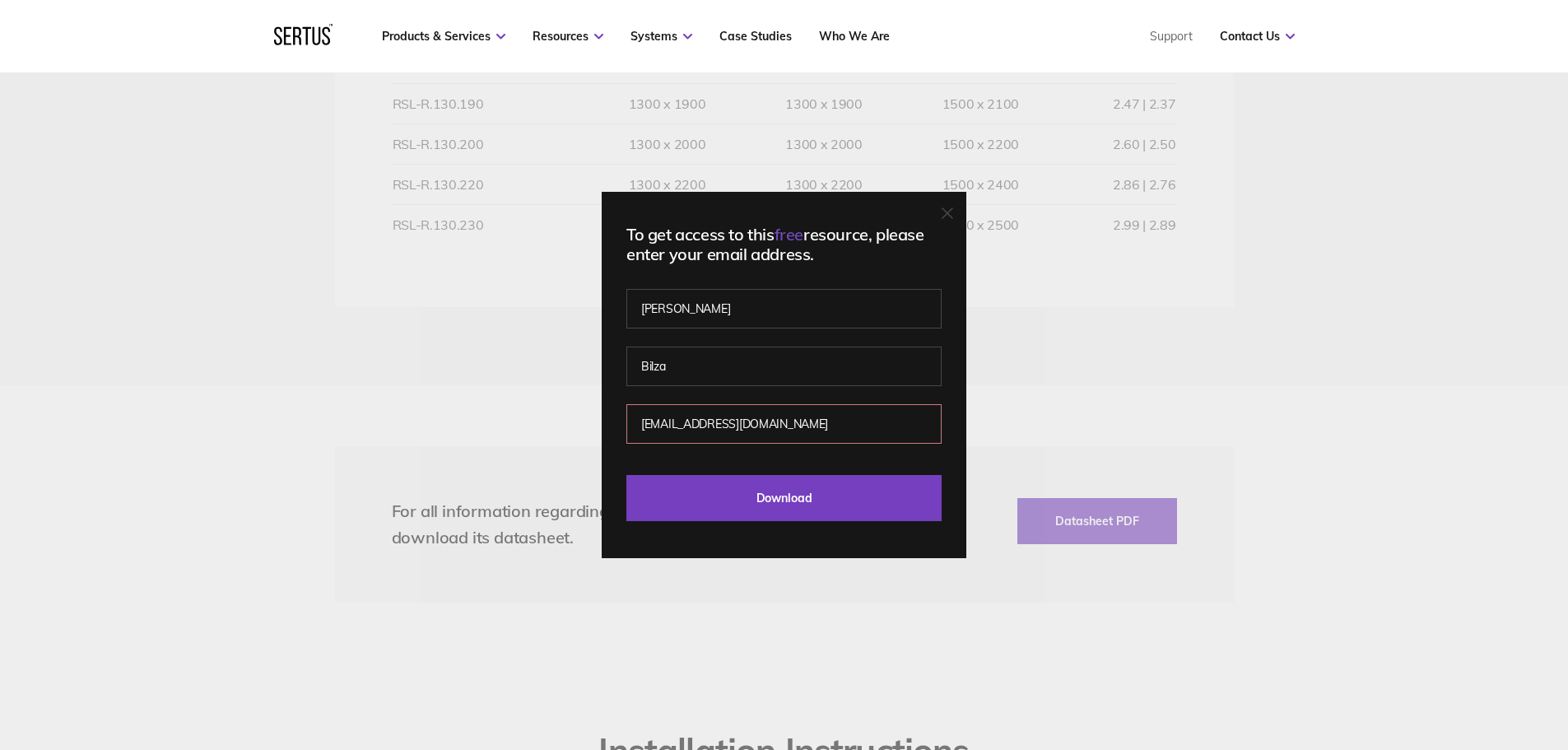 drag, startPoint x: 749, startPoint y: 425, endPoint x: 626, endPoint y: 431, distance: 123.14625 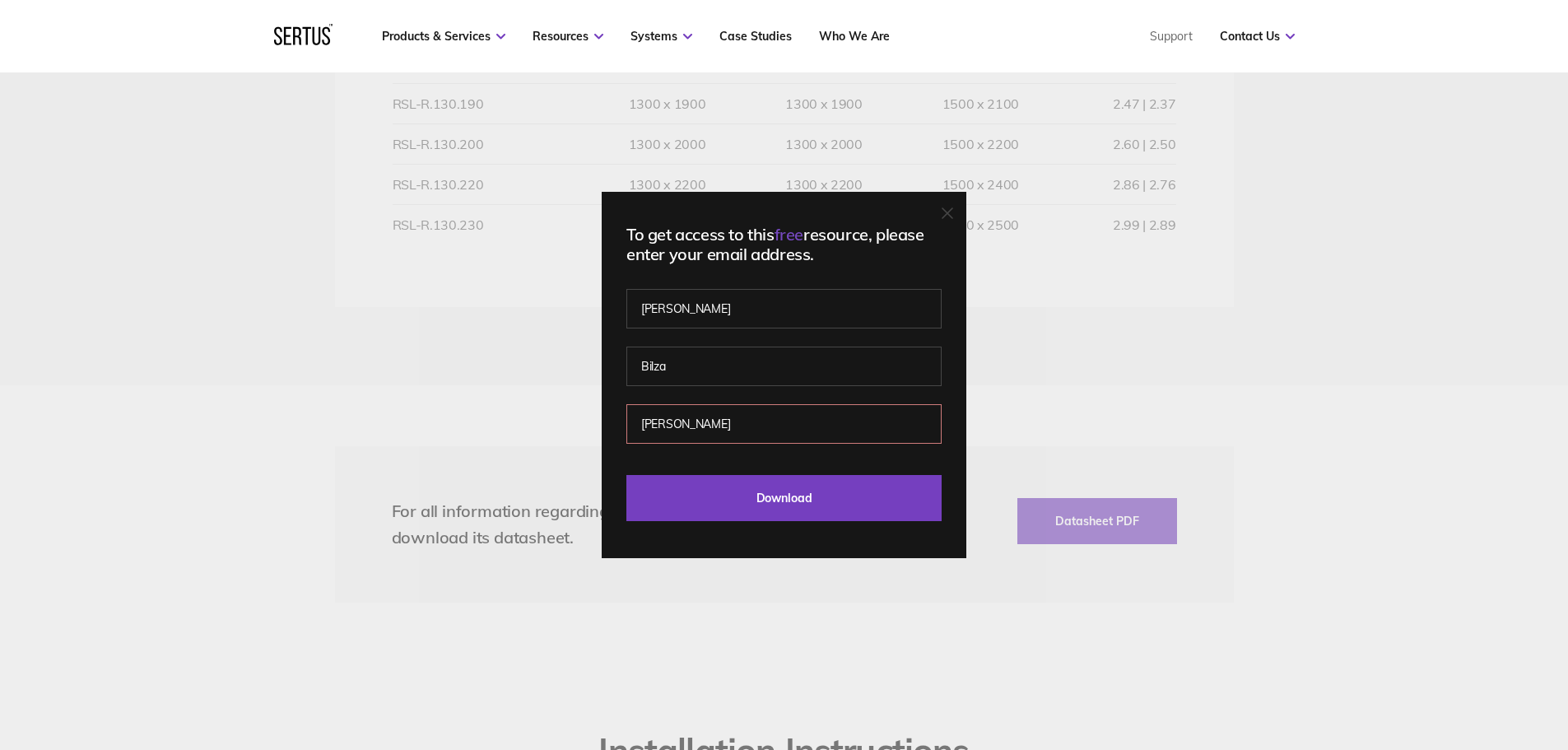 type on "tomas.bilza@williaamcox.ie" 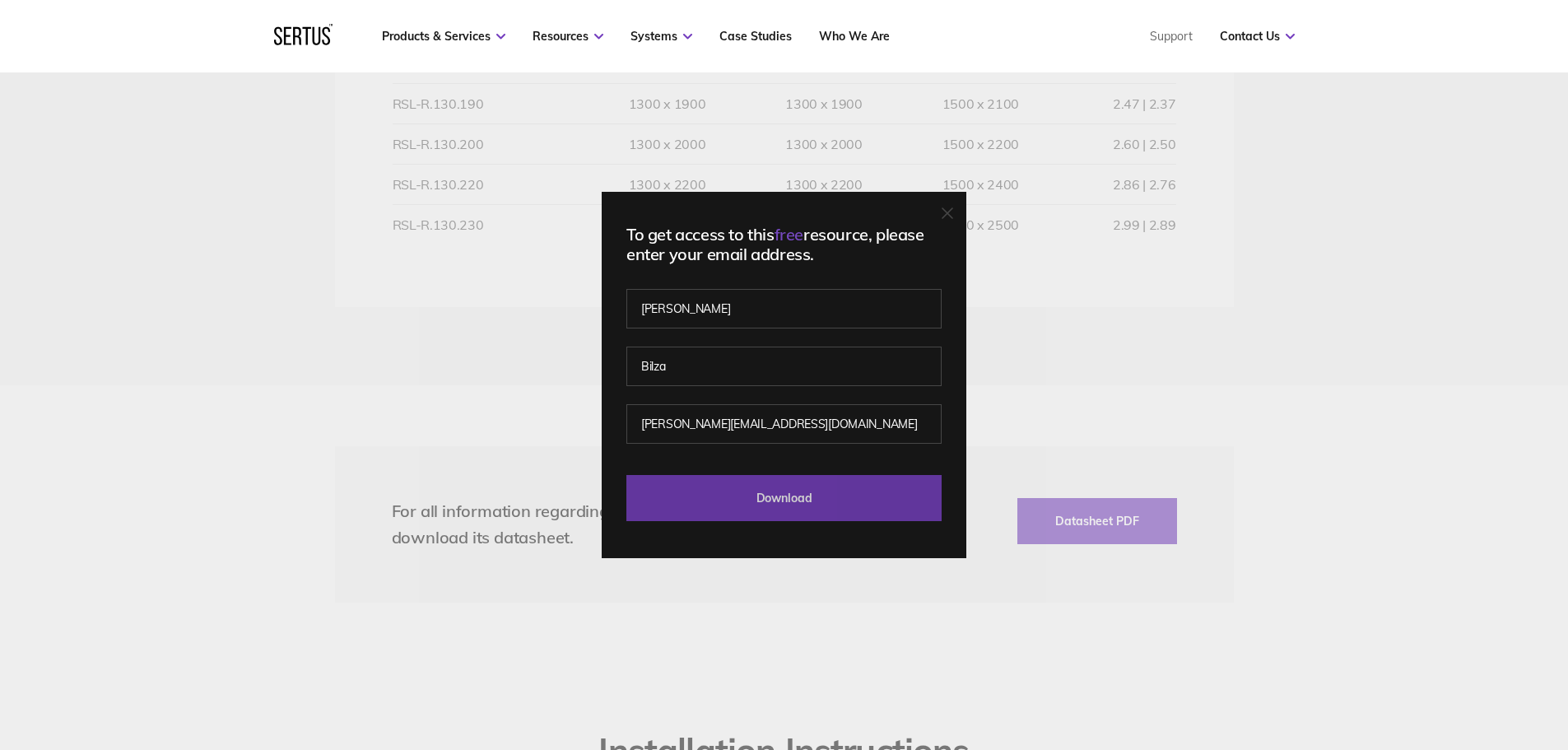 click on "Download" at bounding box center [784, 498] 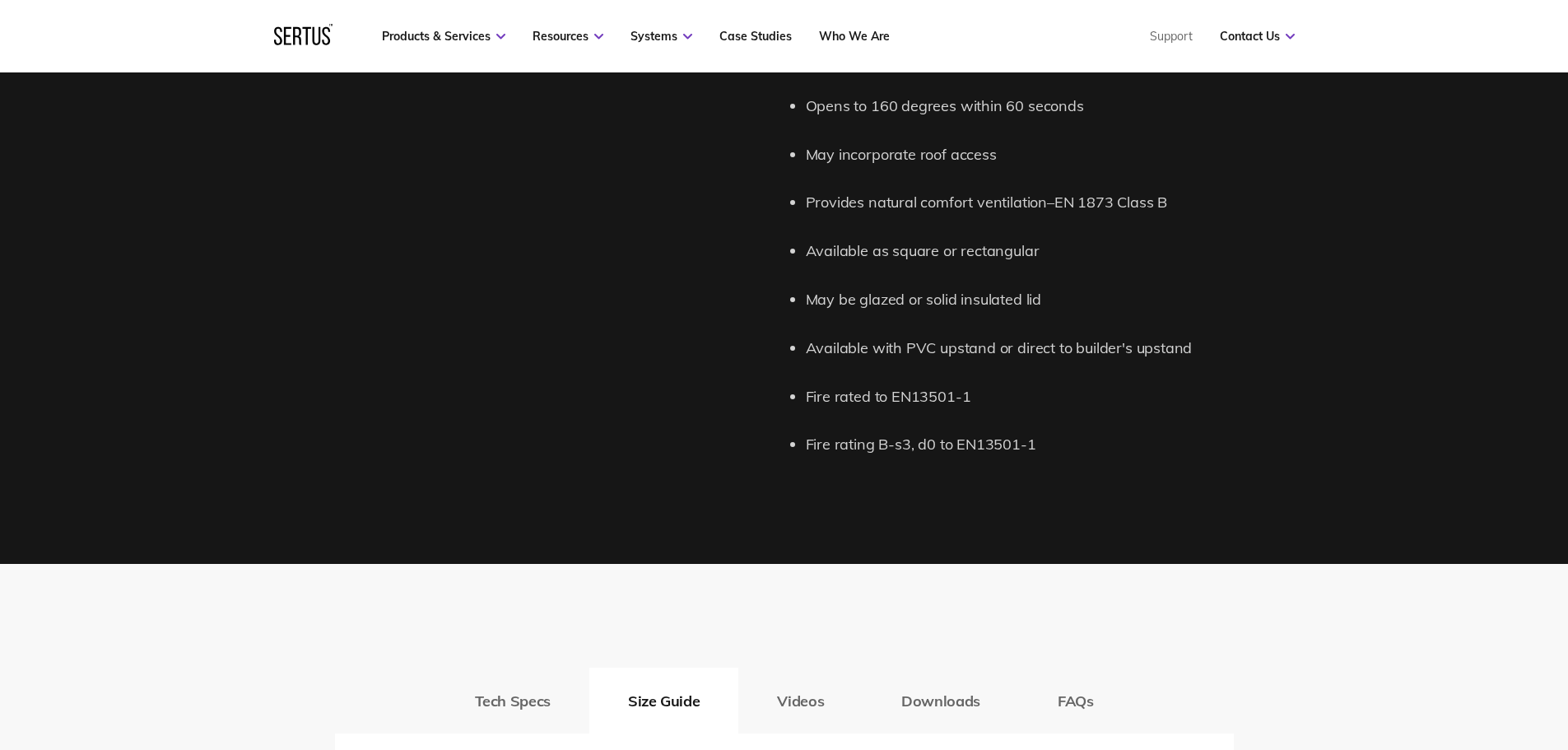 scroll, scrollTop: 1811, scrollLeft: 0, axis: vertical 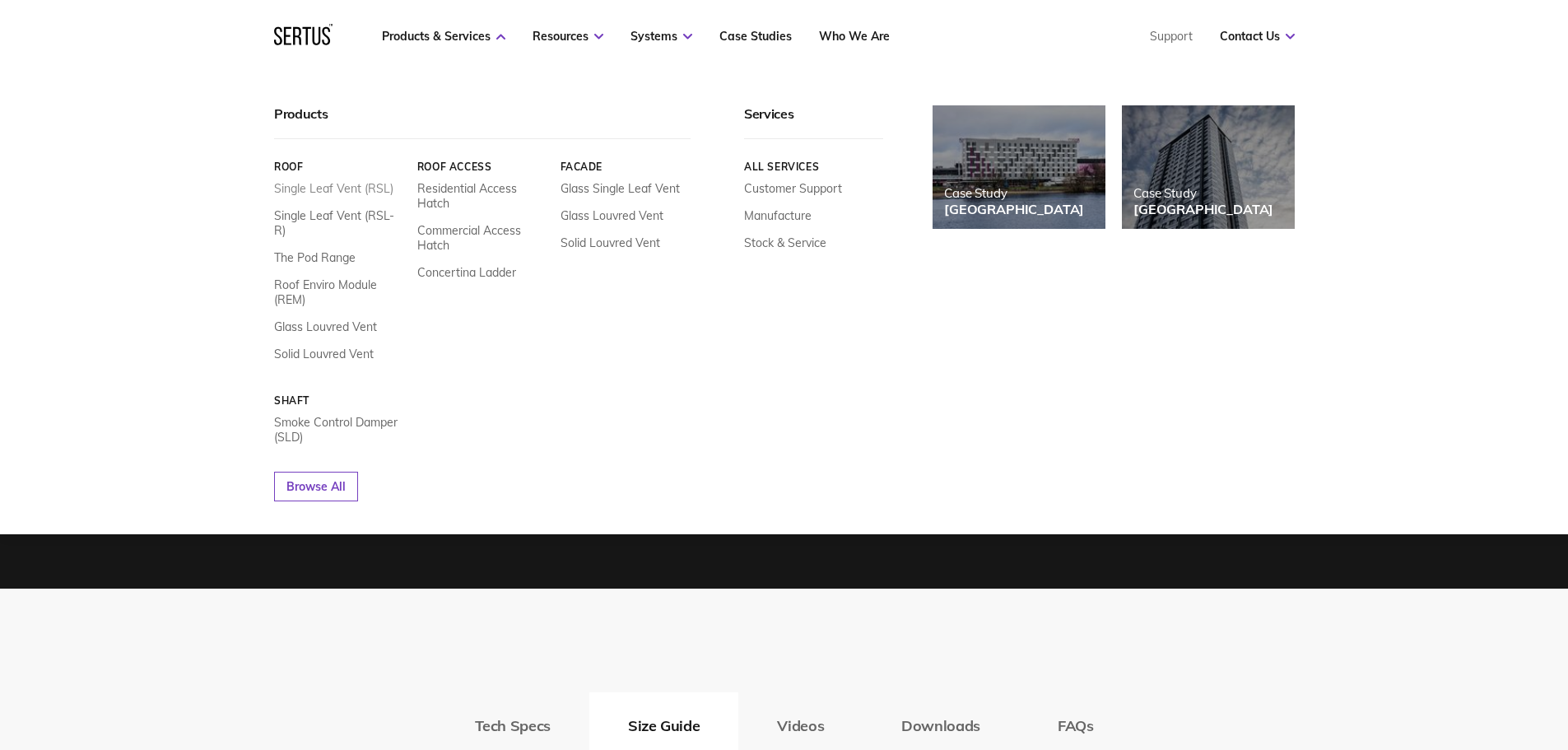 click on "Single Leaf Vent (RSL)" at bounding box center [333, 189] 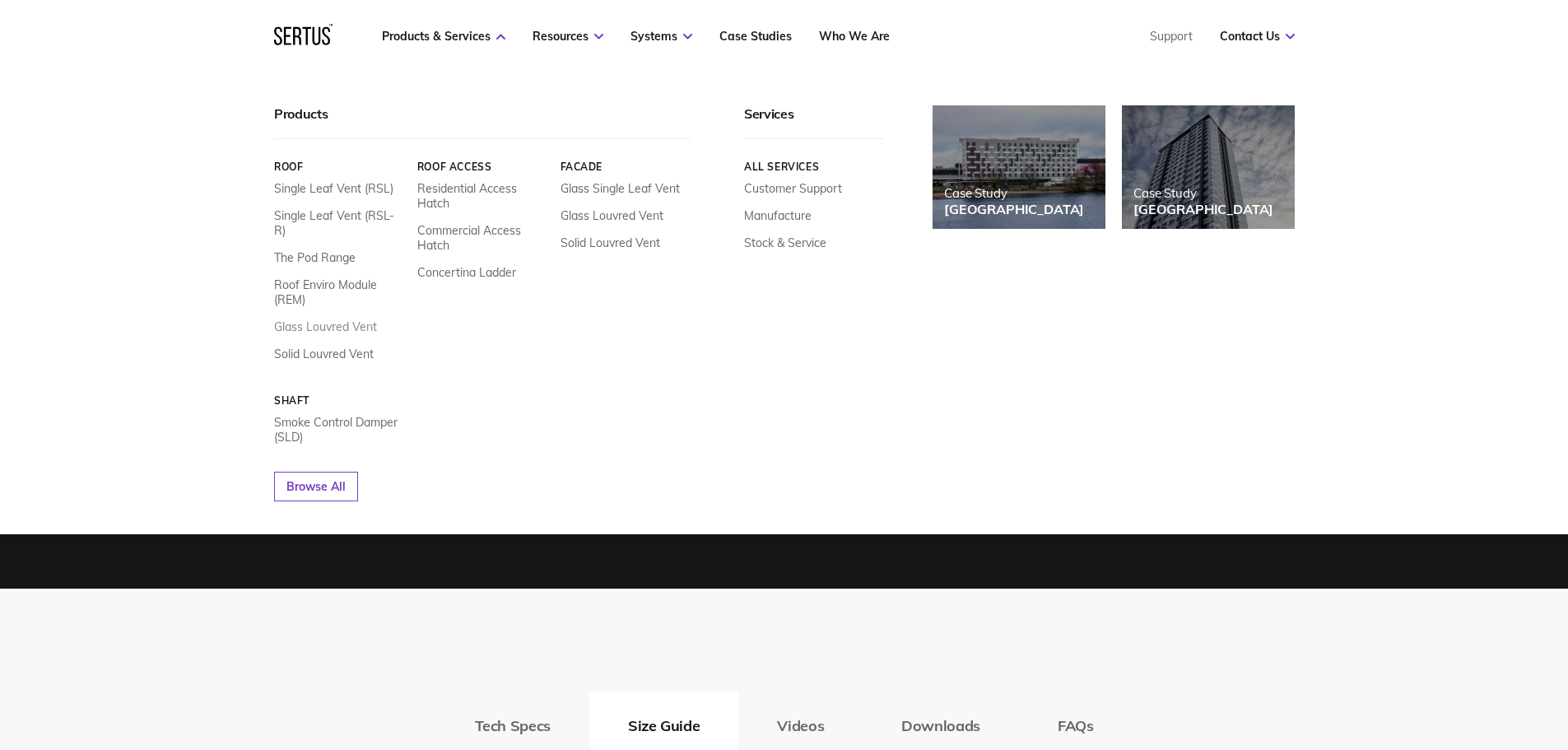 click on "Glass Louvred Vent" at bounding box center [325, 327] 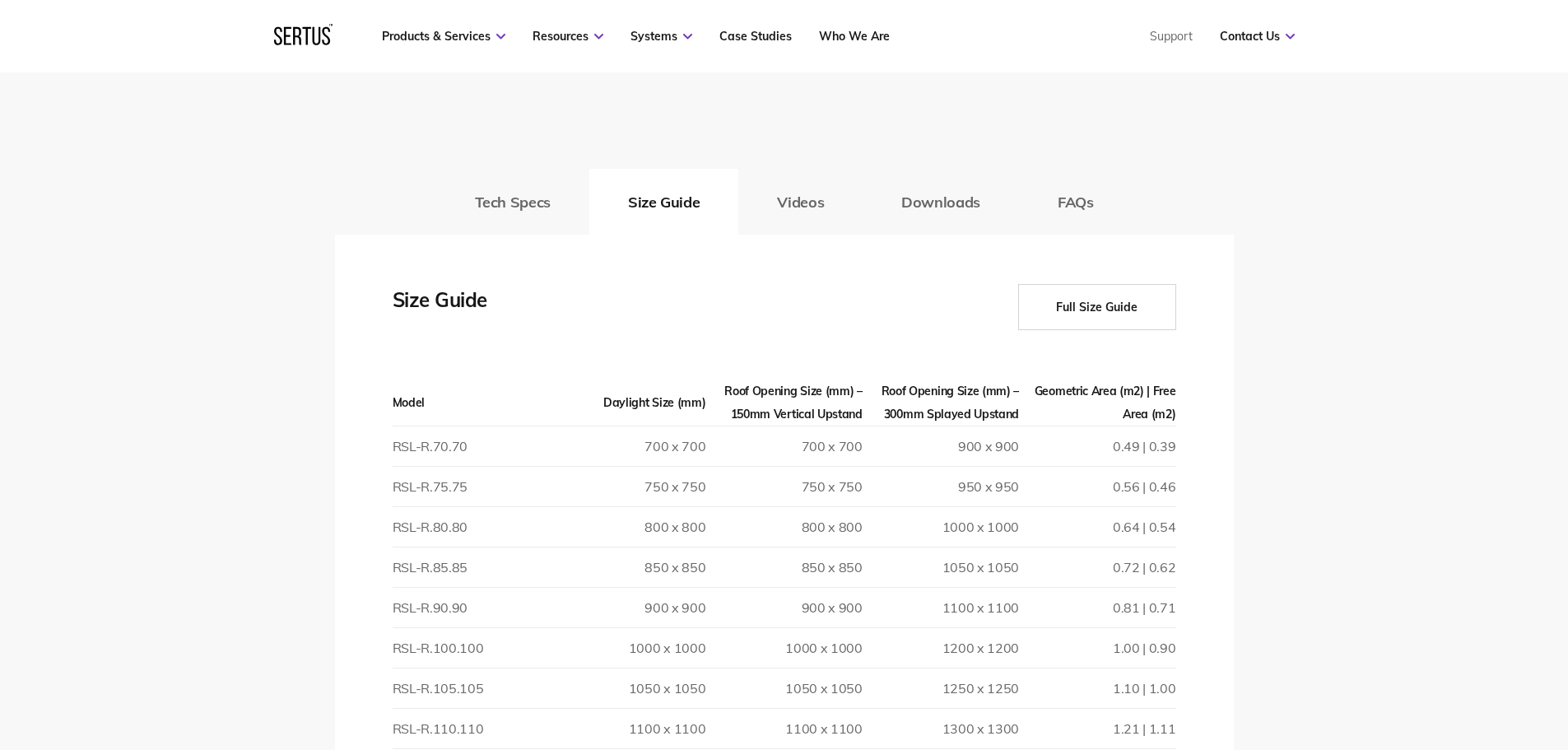 scroll, scrollTop: 2305, scrollLeft: 0, axis: vertical 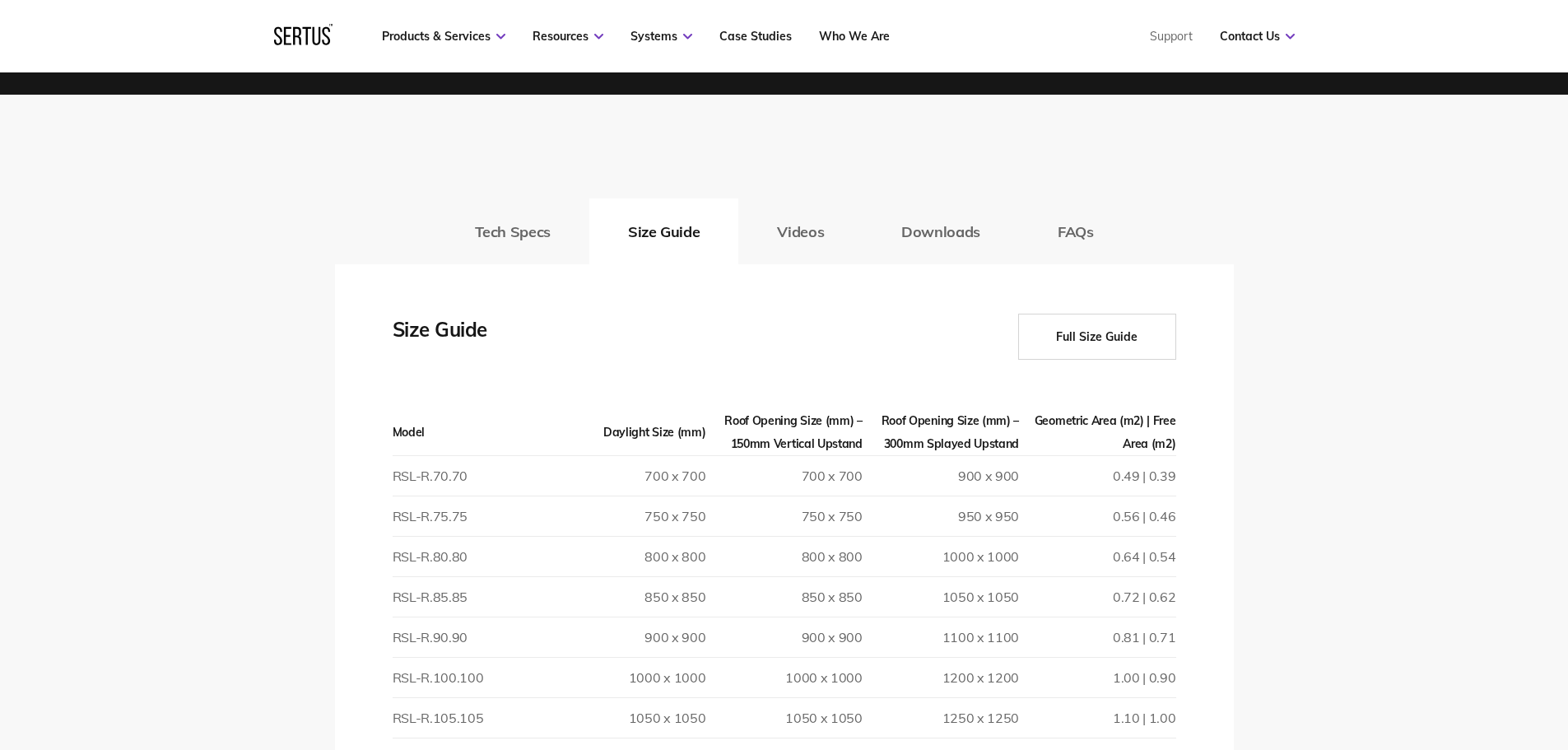 click on "Full Size Guide" at bounding box center (1097, 337) 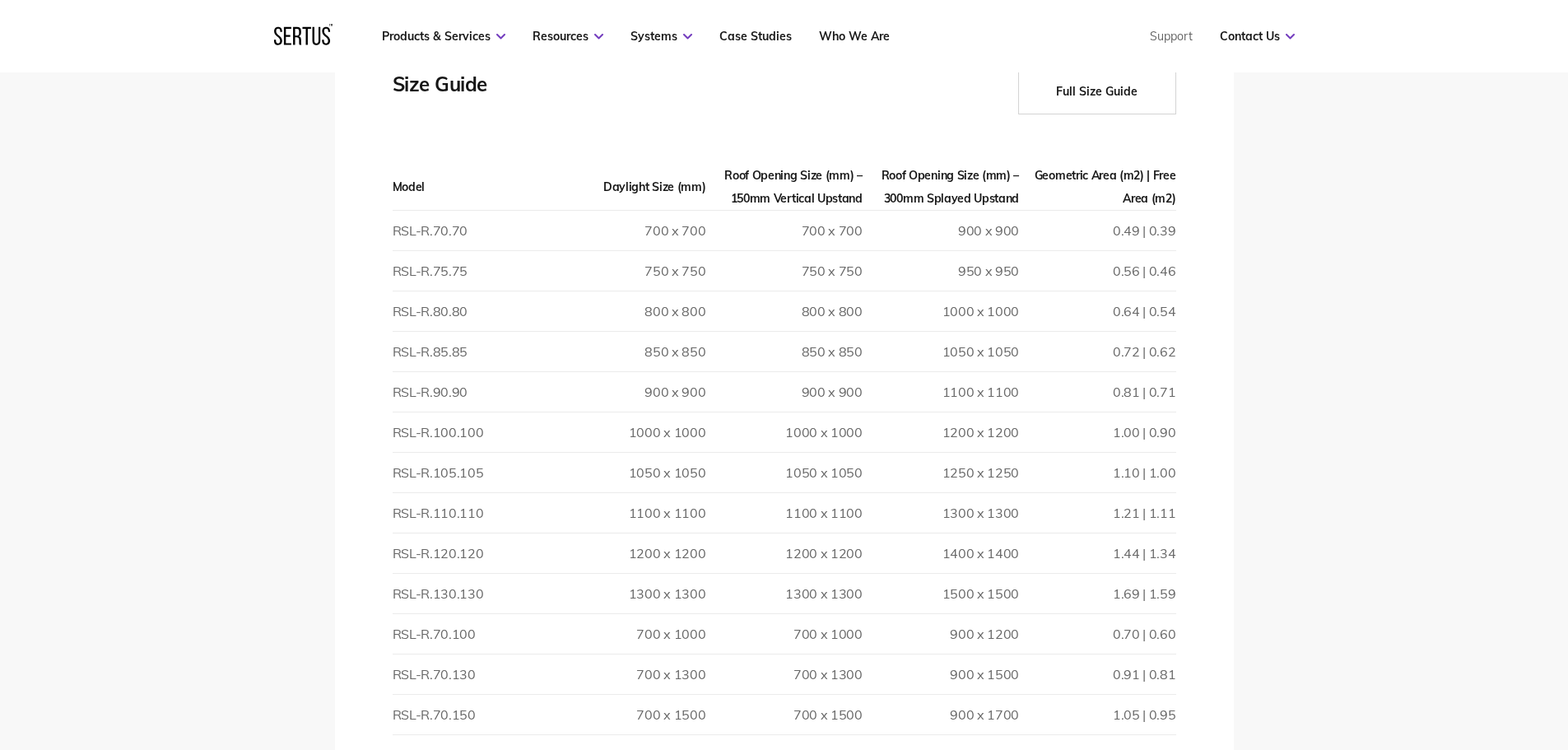 scroll, scrollTop: 2552, scrollLeft: 0, axis: vertical 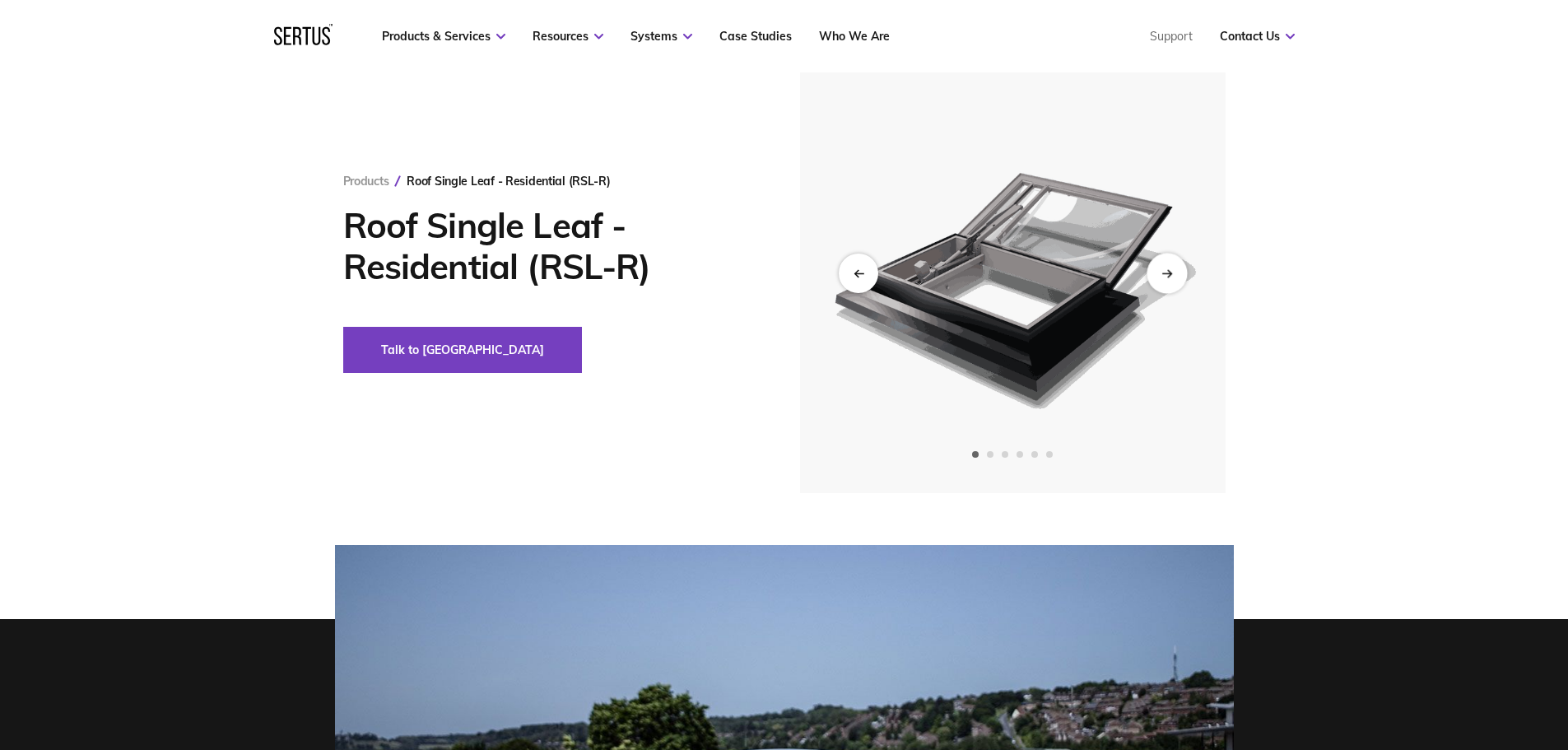 click at bounding box center [1166, 273] 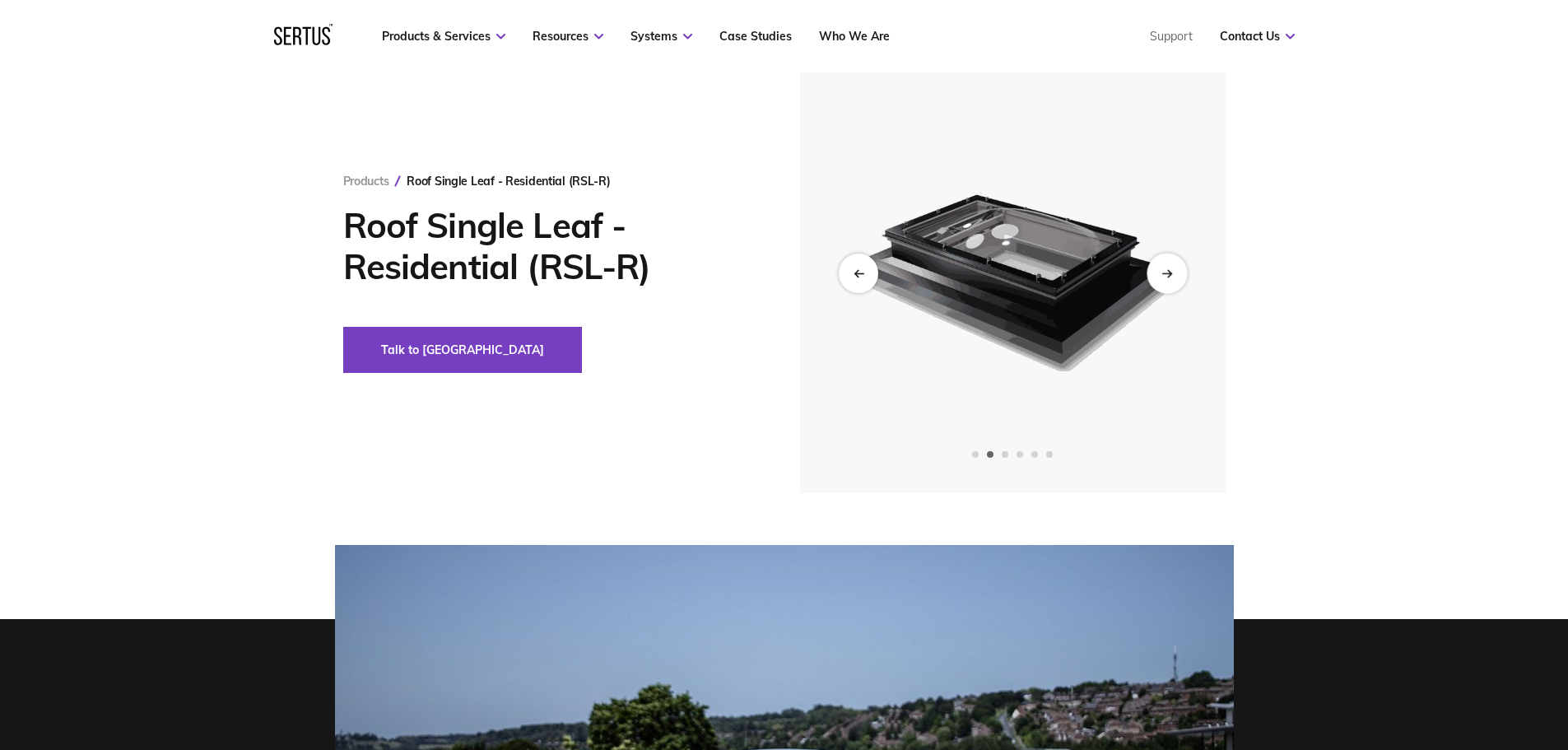 click at bounding box center [1166, 273] 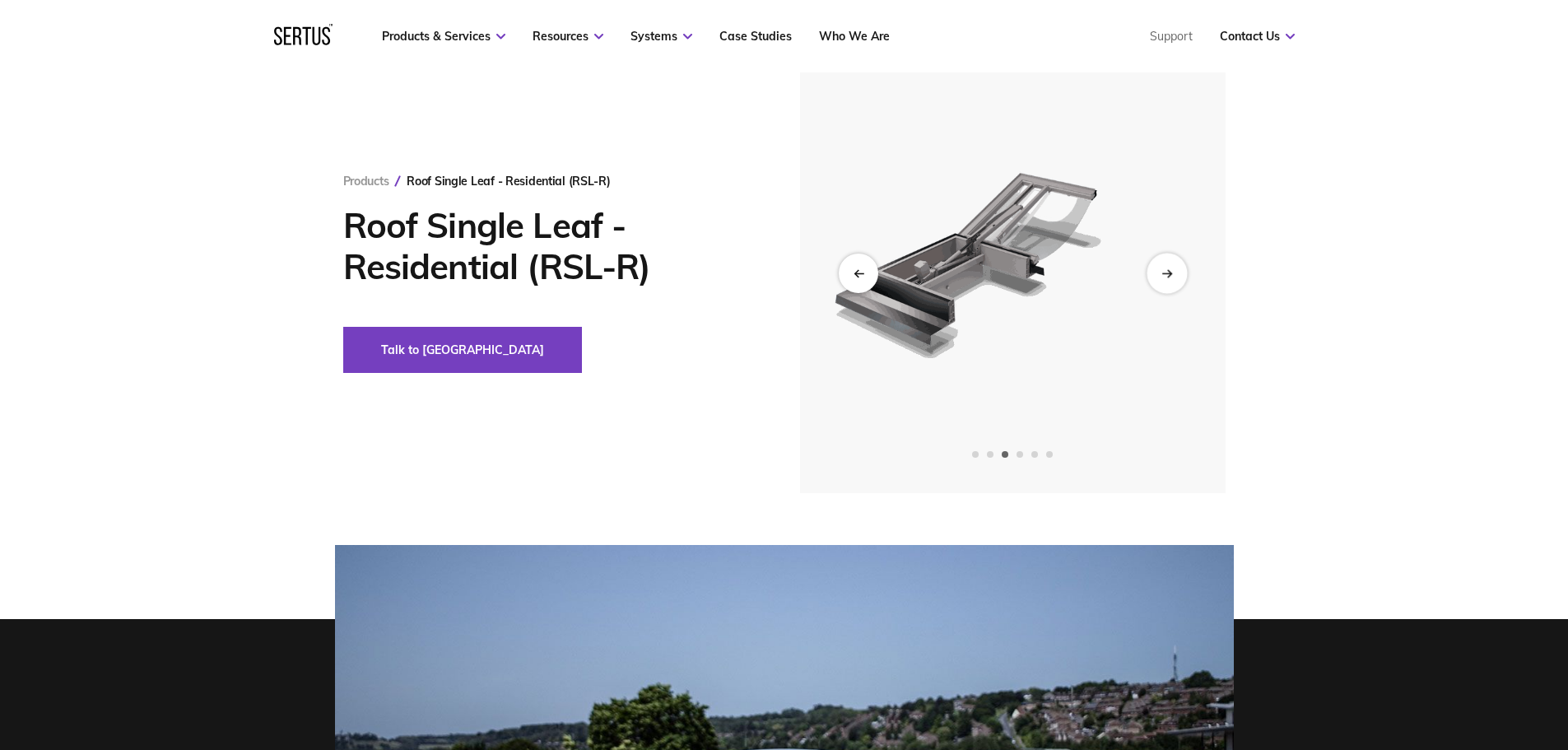 click at bounding box center [1166, 273] 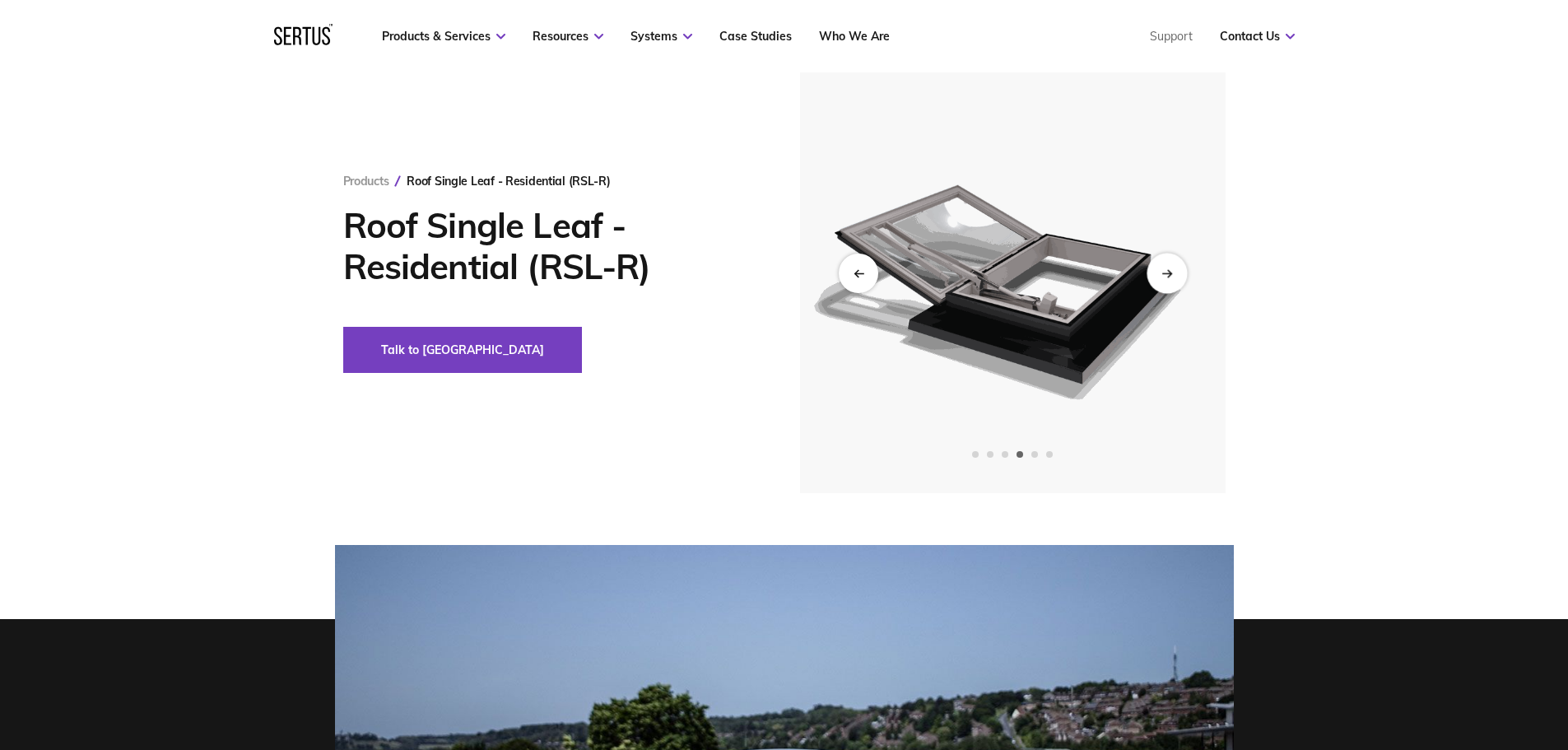 click at bounding box center (1166, 273) 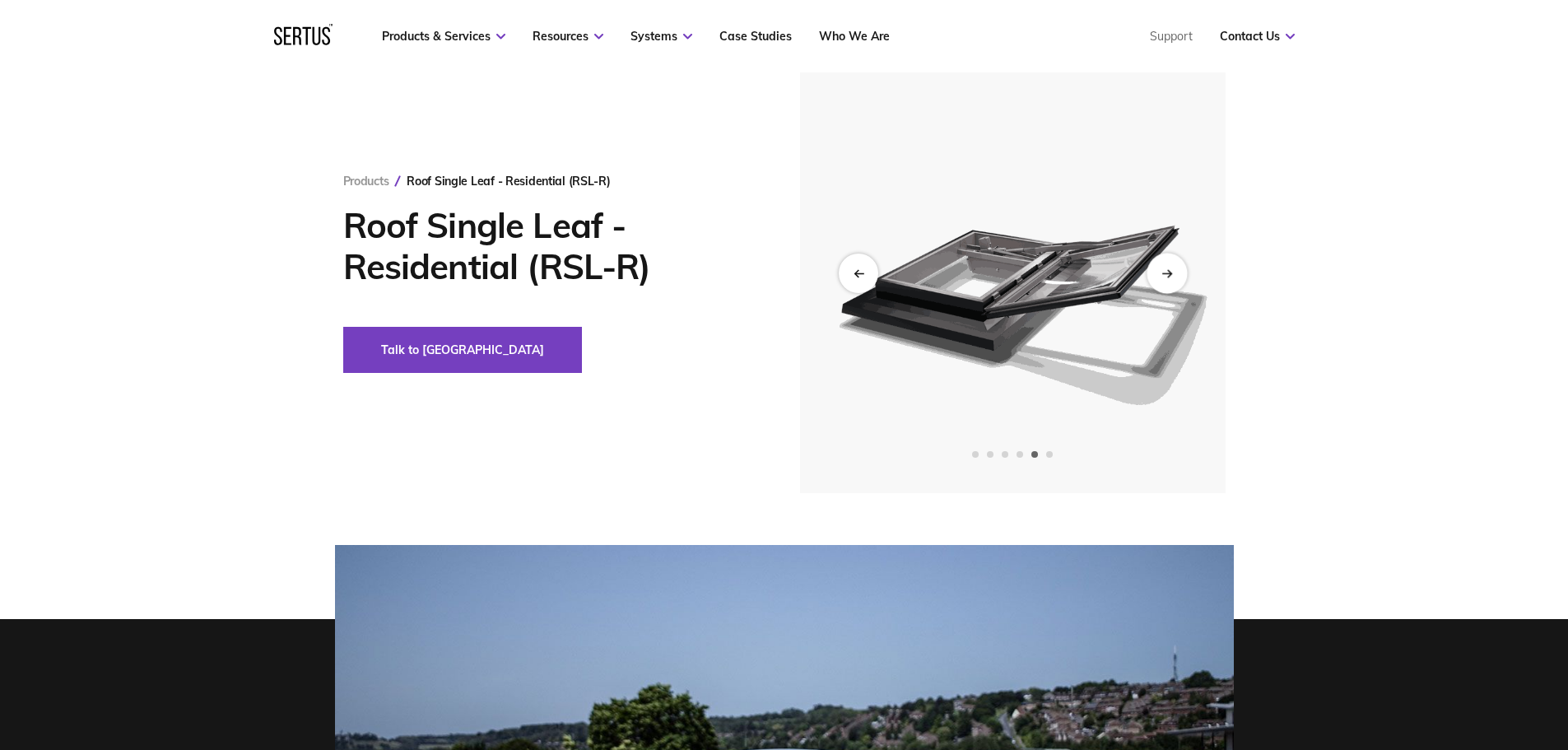 click at bounding box center (1166, 273) 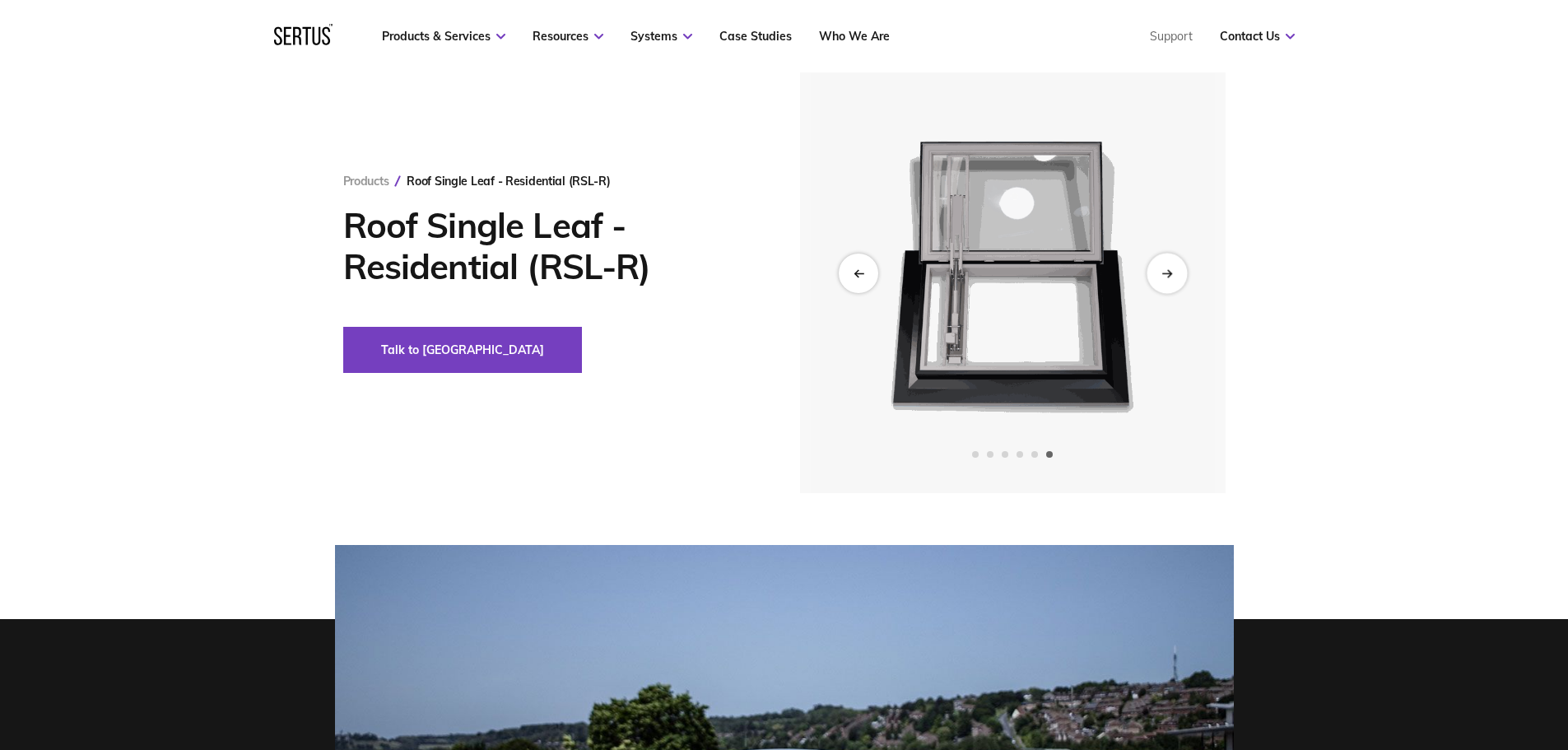 click at bounding box center [1166, 273] 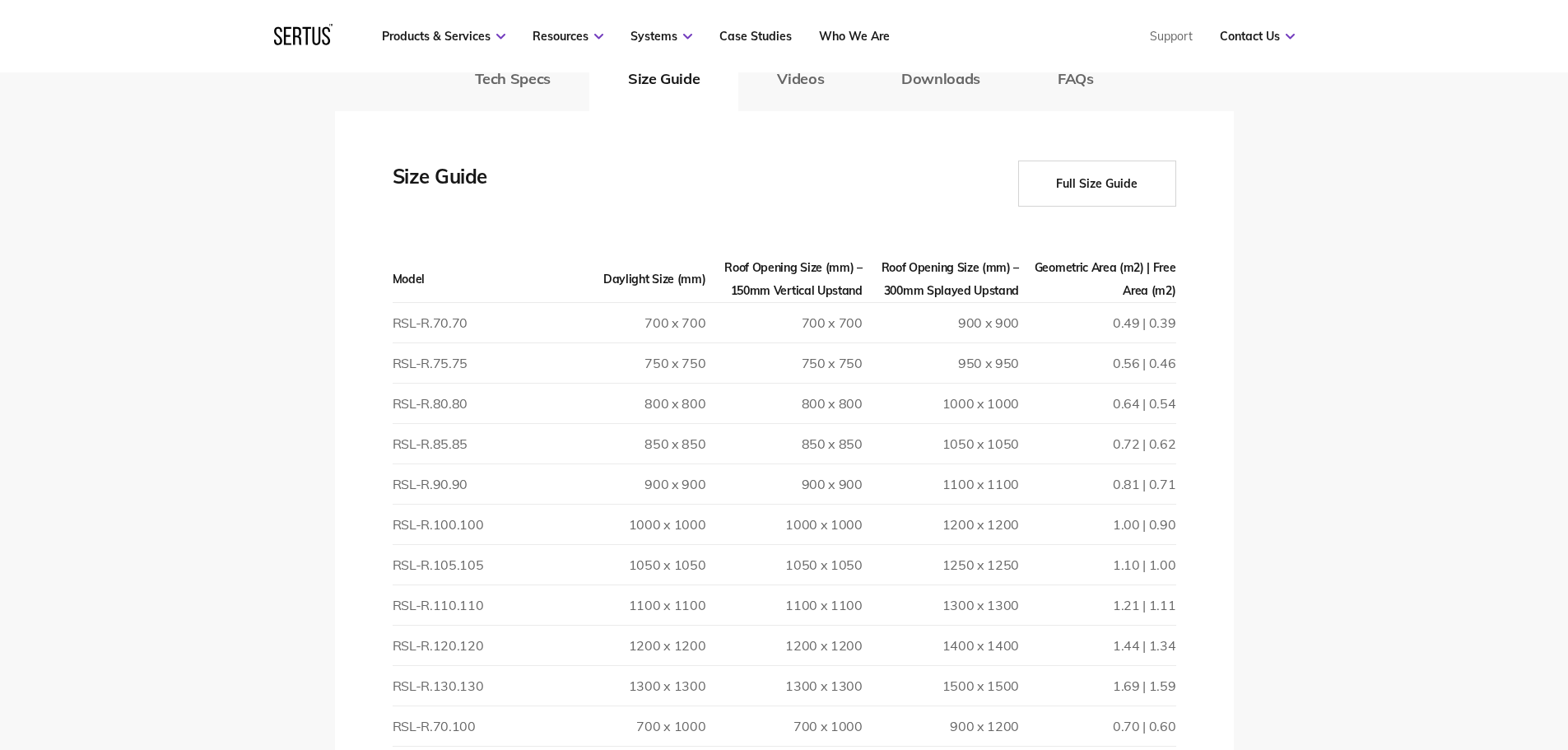 scroll, scrollTop: 2470, scrollLeft: 0, axis: vertical 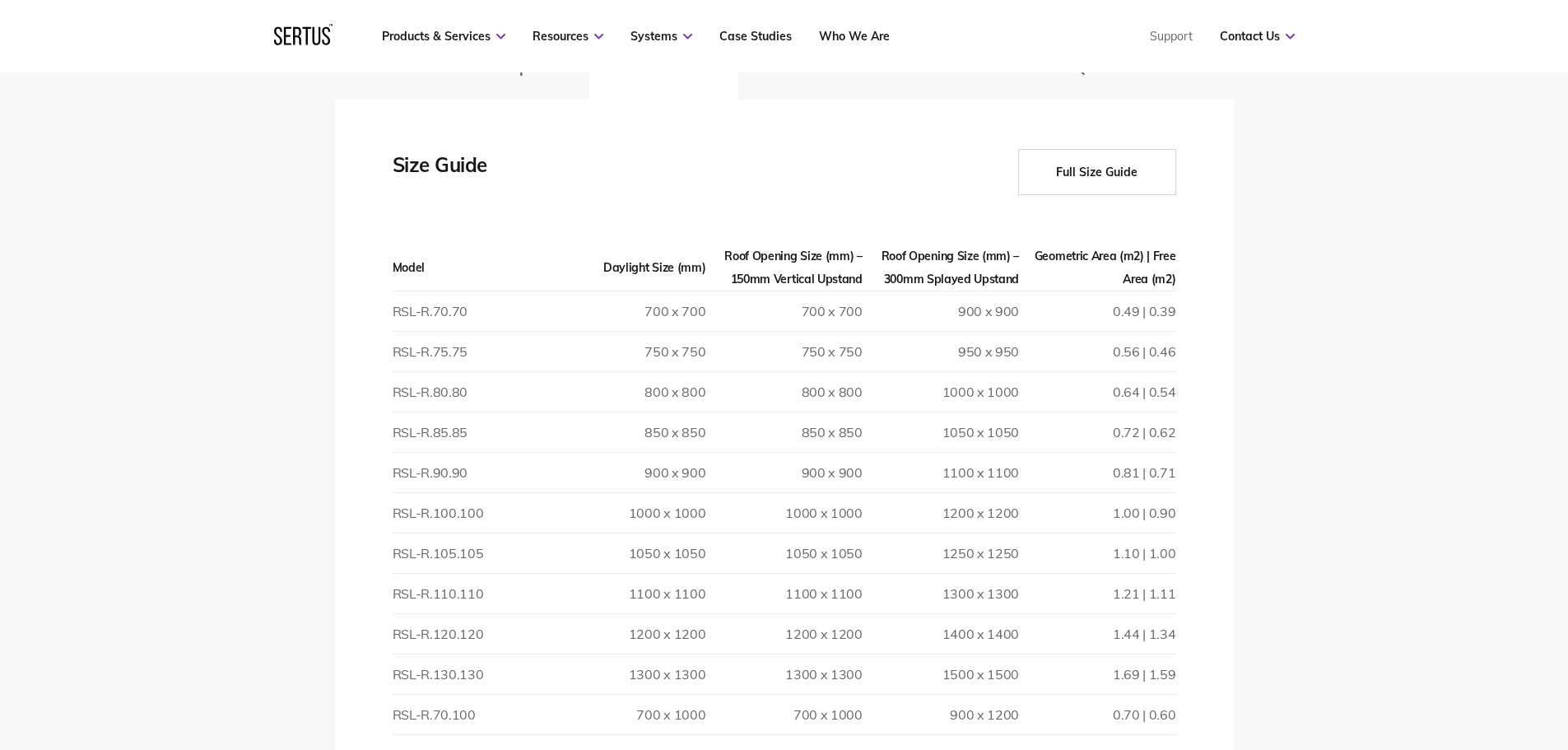 click on "Full Size Guide" at bounding box center (1097, 172) 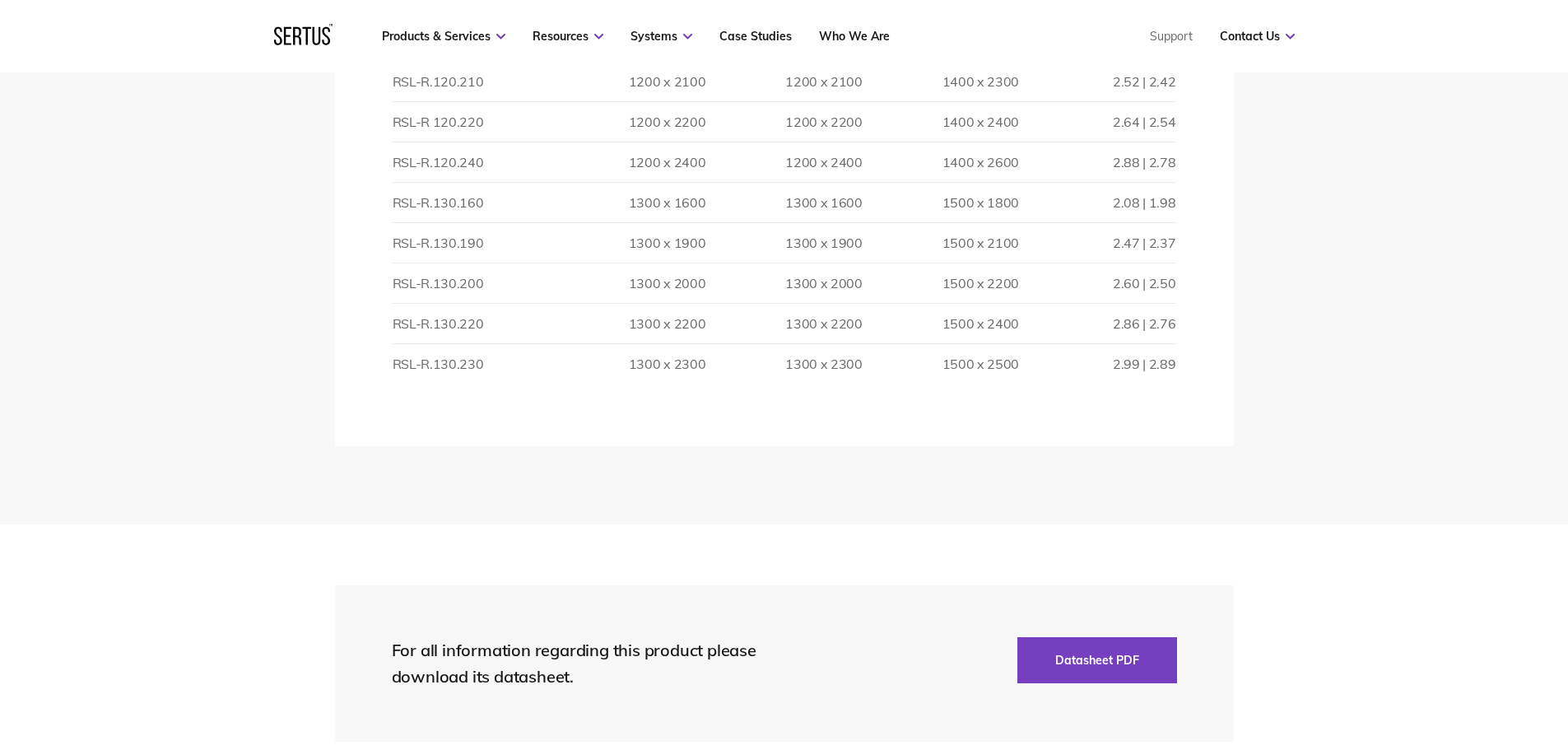 scroll, scrollTop: 4610, scrollLeft: 0, axis: vertical 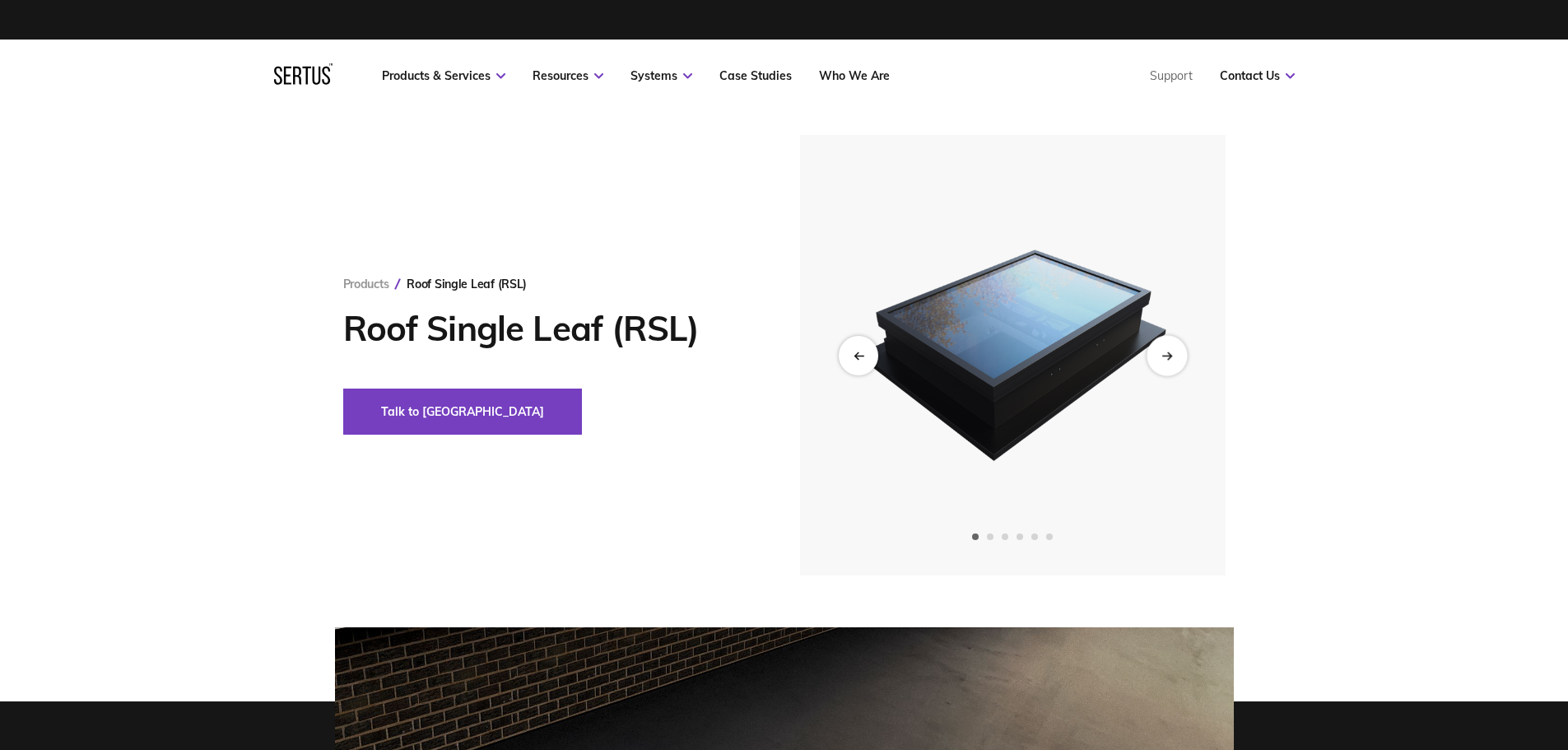 click at bounding box center [1166, 355] 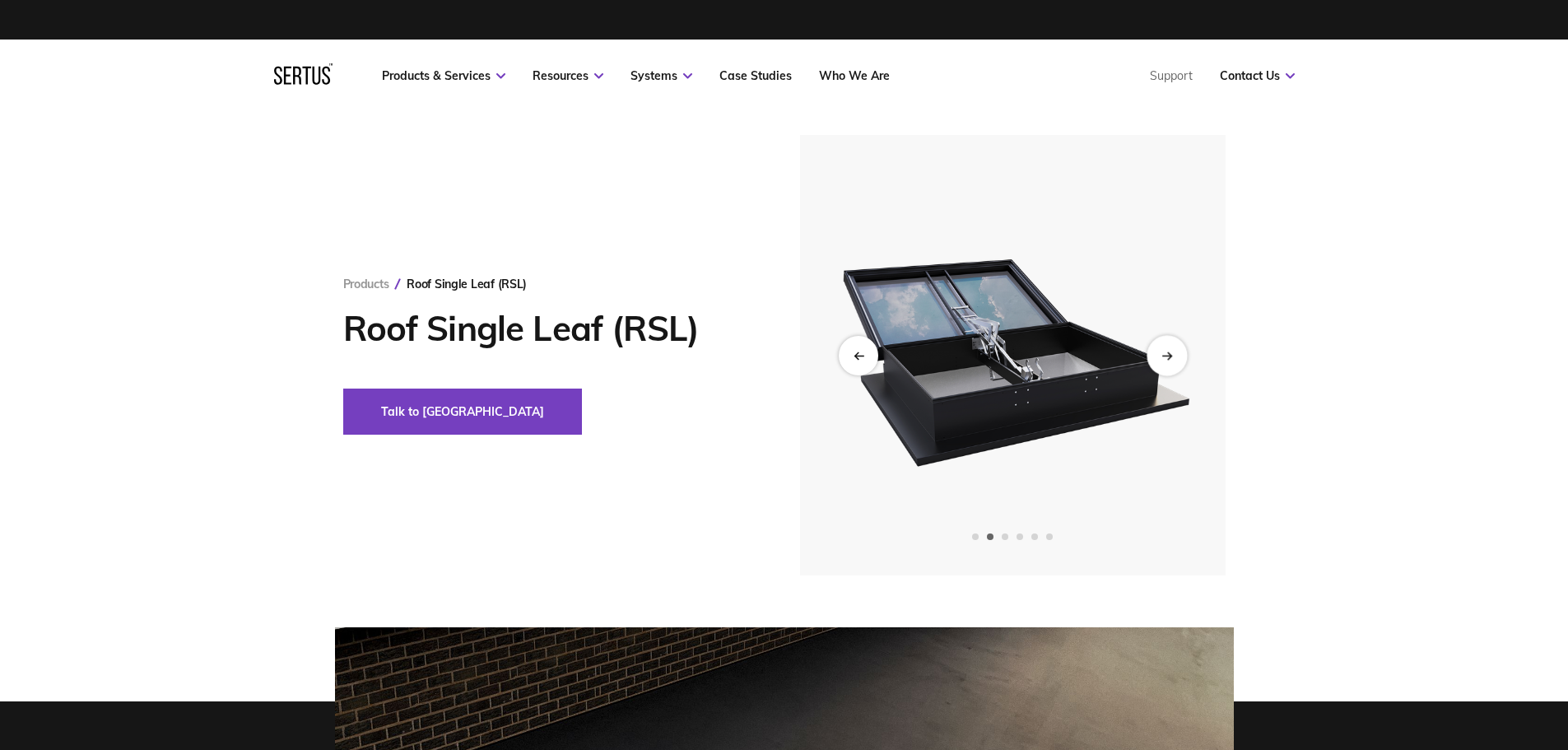 click at bounding box center [1166, 355] 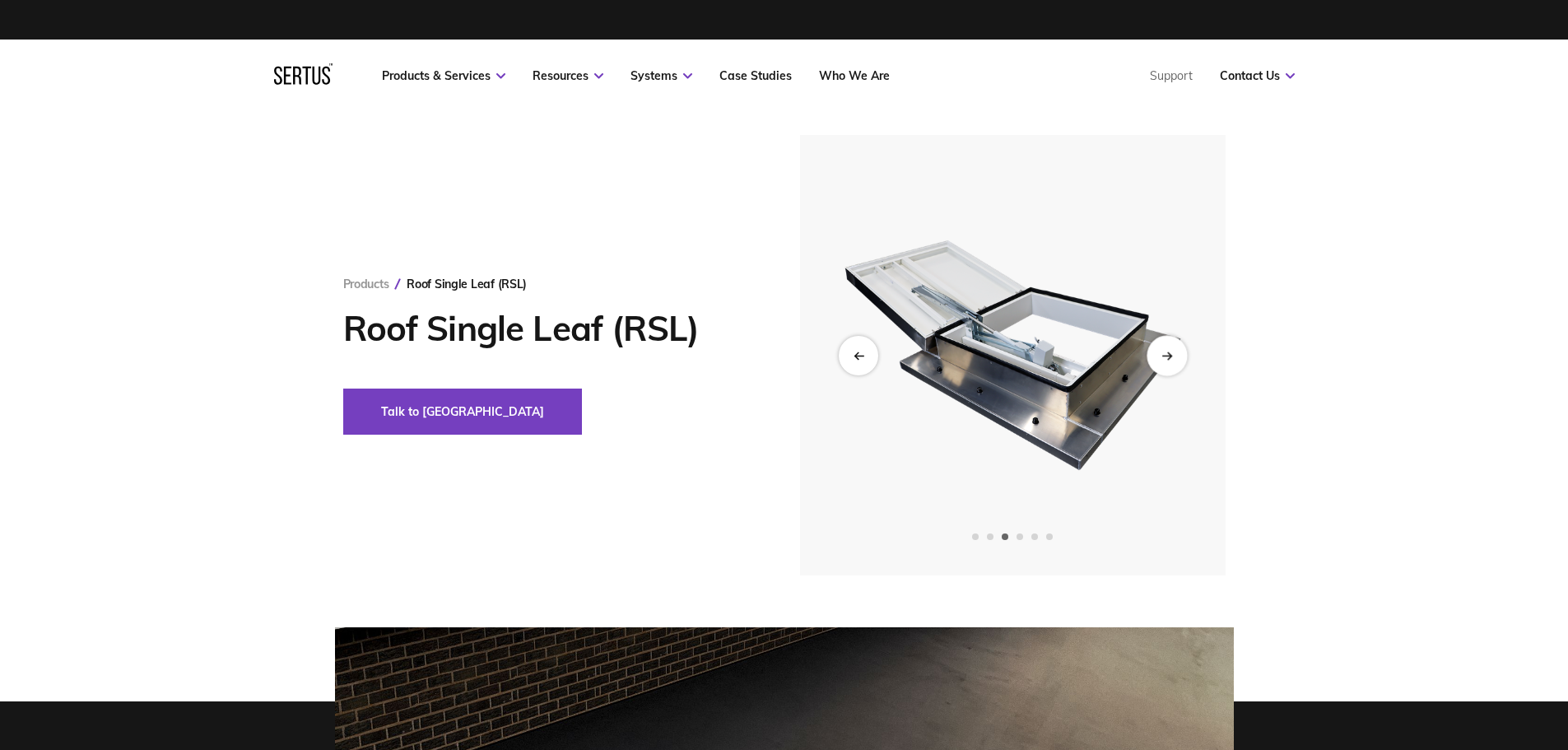 click at bounding box center [1166, 355] 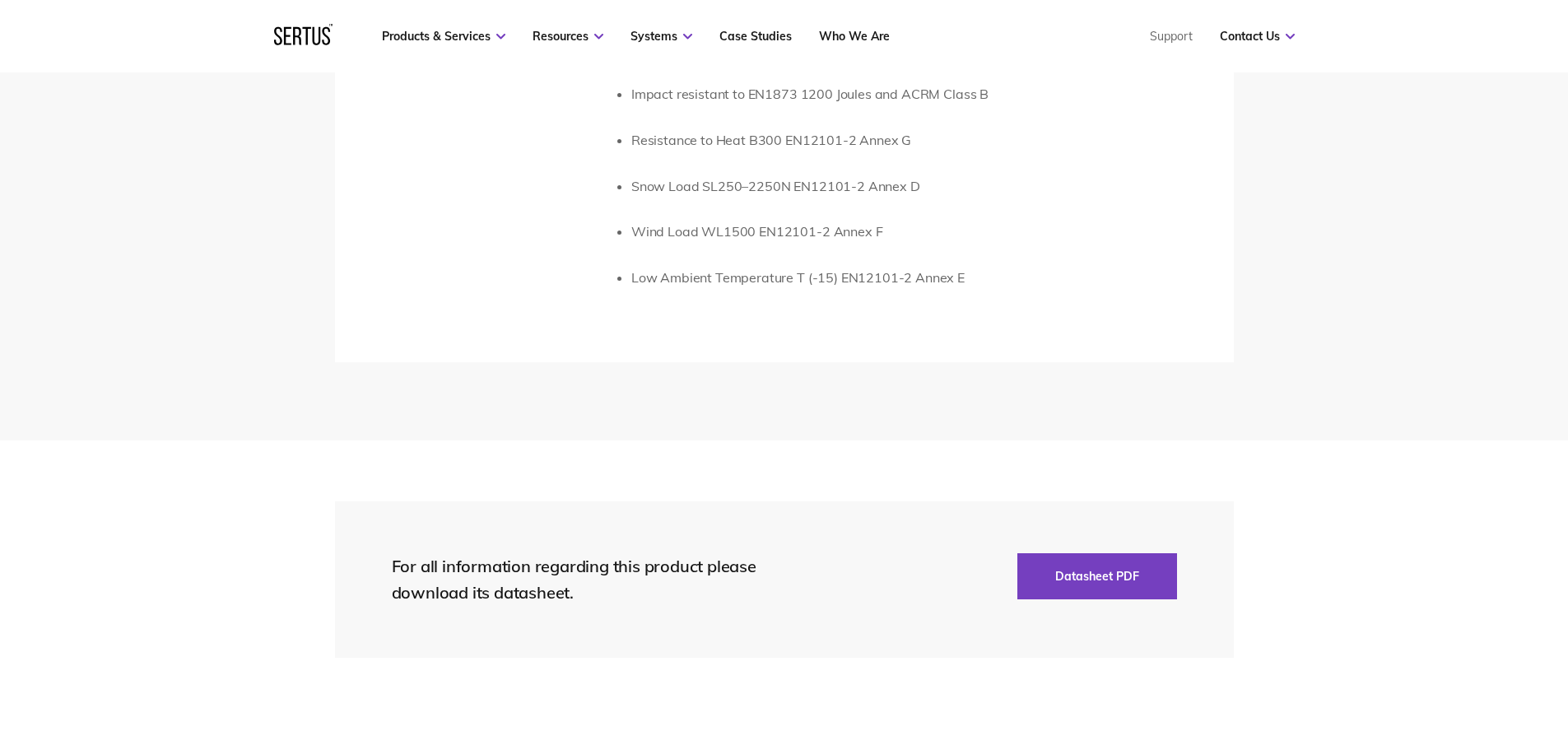 scroll, scrollTop: 3211, scrollLeft: 0, axis: vertical 